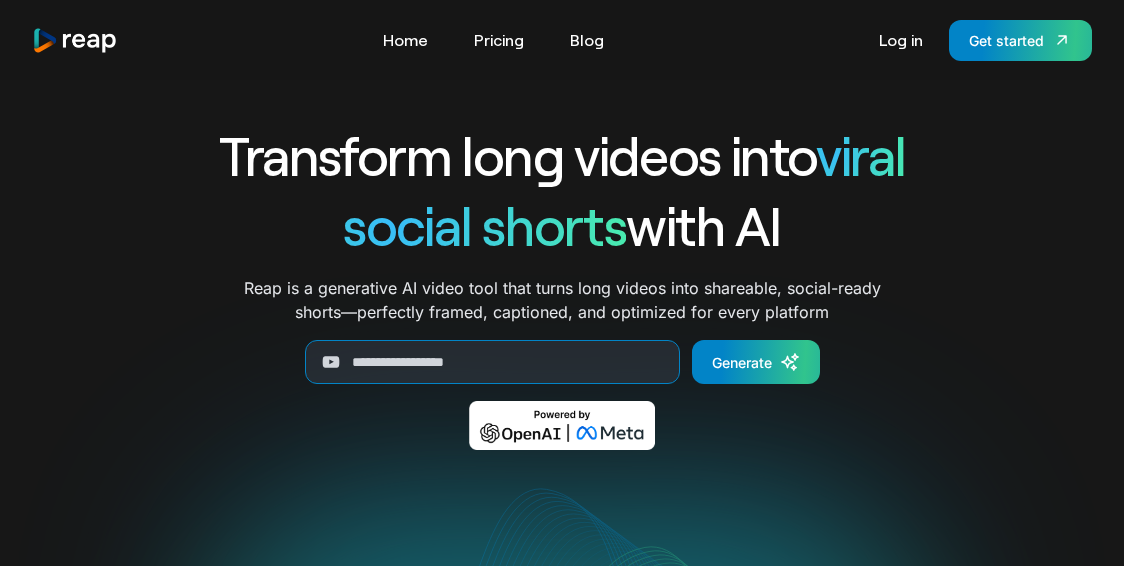 scroll, scrollTop: 0, scrollLeft: 0, axis: both 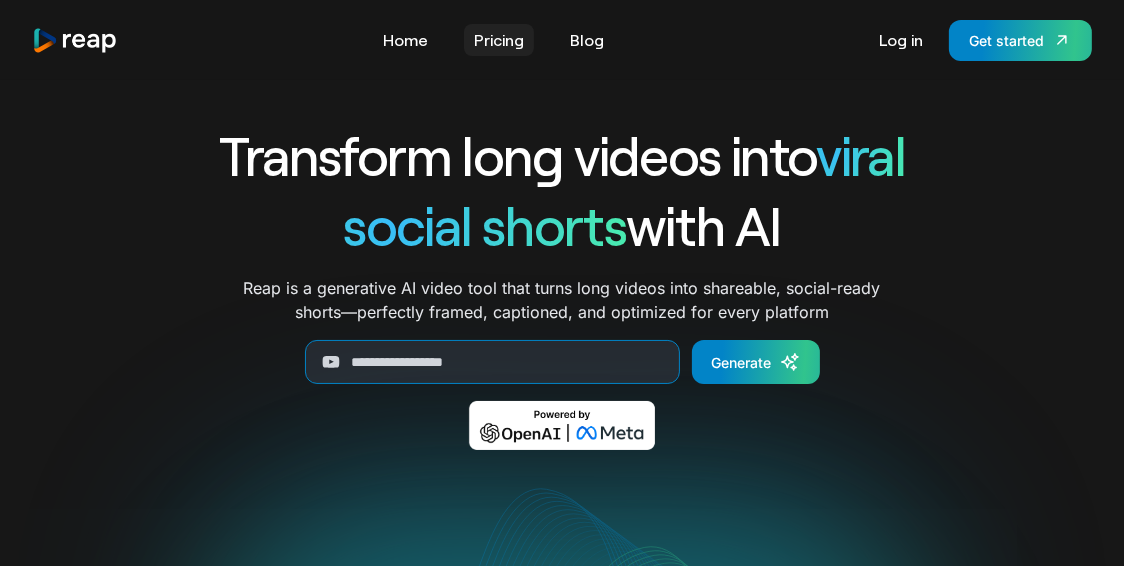 click on "Pricing" at bounding box center [499, 40] 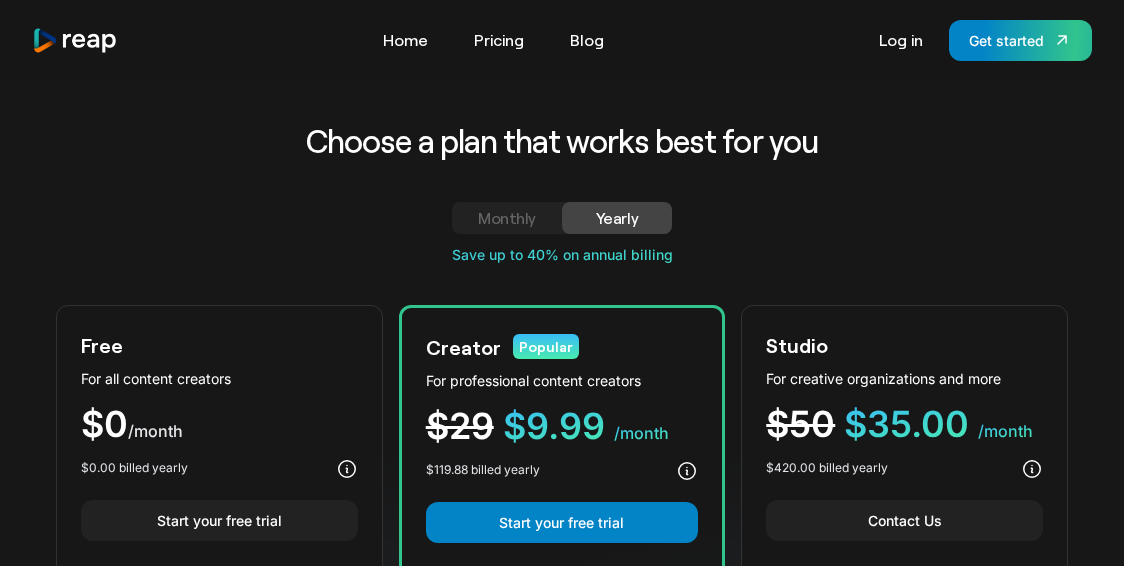 scroll, scrollTop: 0, scrollLeft: 0, axis: both 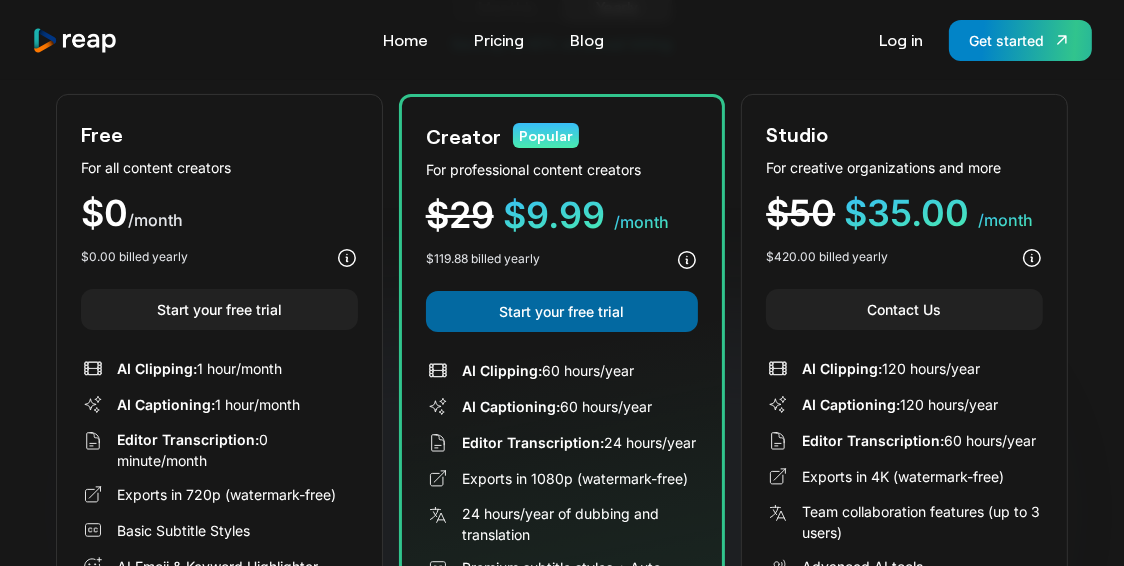click on "Start your free trial" at bounding box center (562, 311) 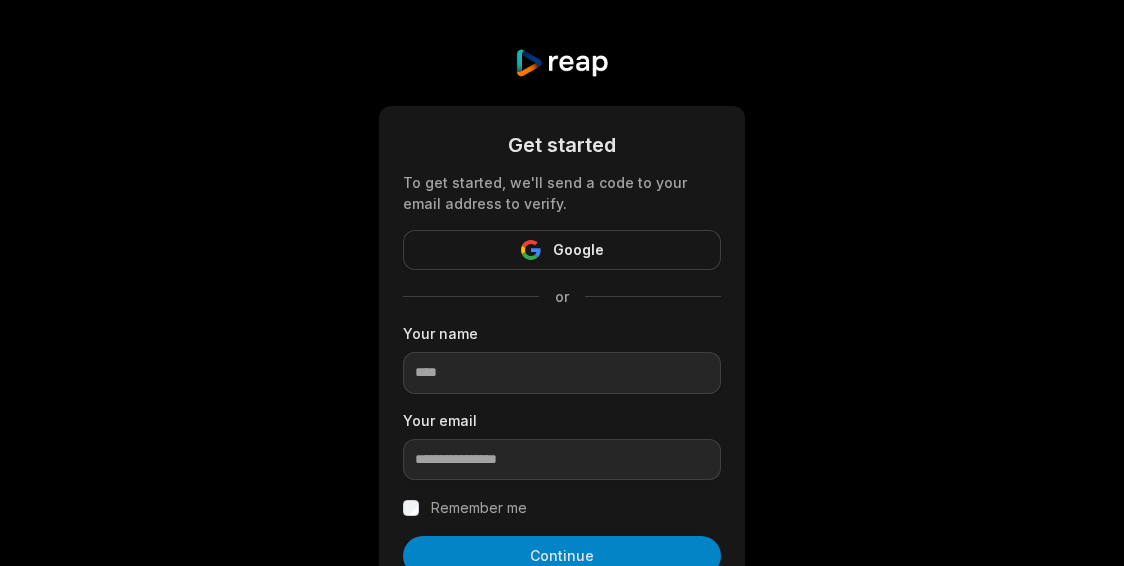 scroll, scrollTop: 0, scrollLeft: 0, axis: both 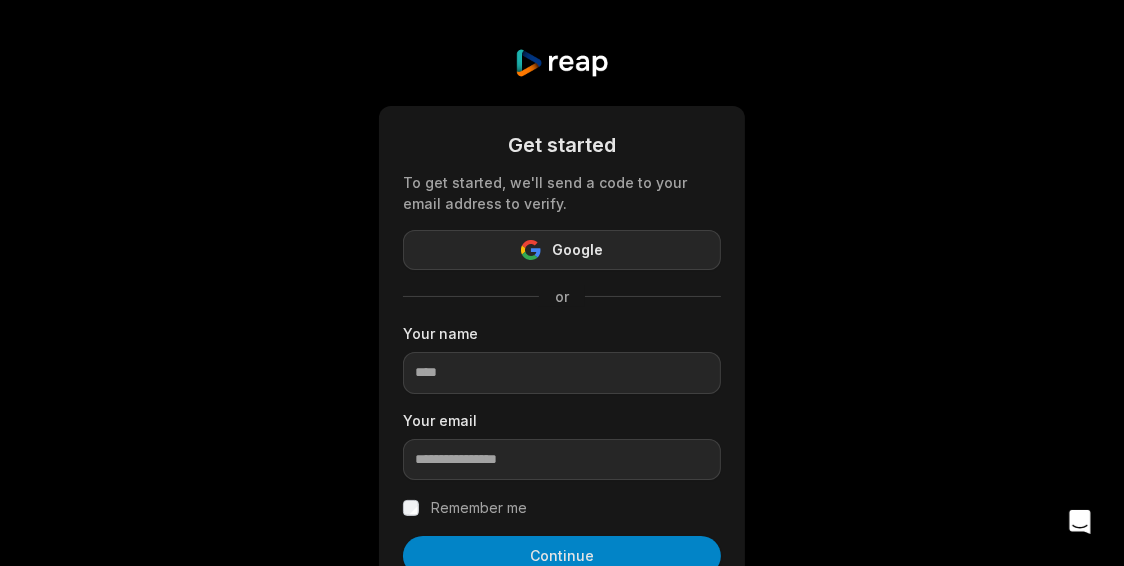 click on "Google" at bounding box center (578, 250) 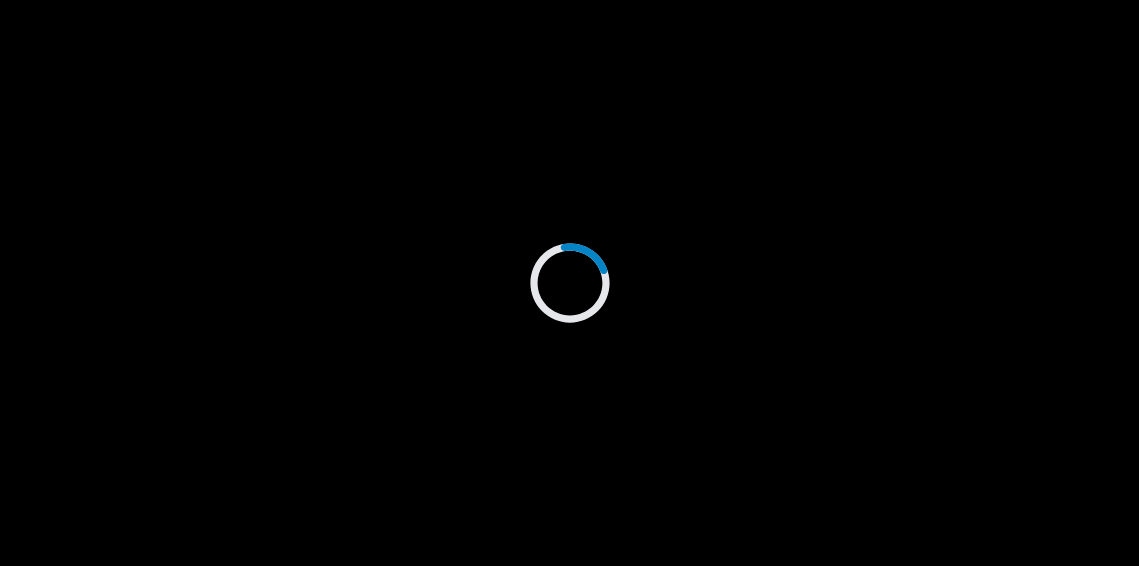 scroll, scrollTop: 0, scrollLeft: 0, axis: both 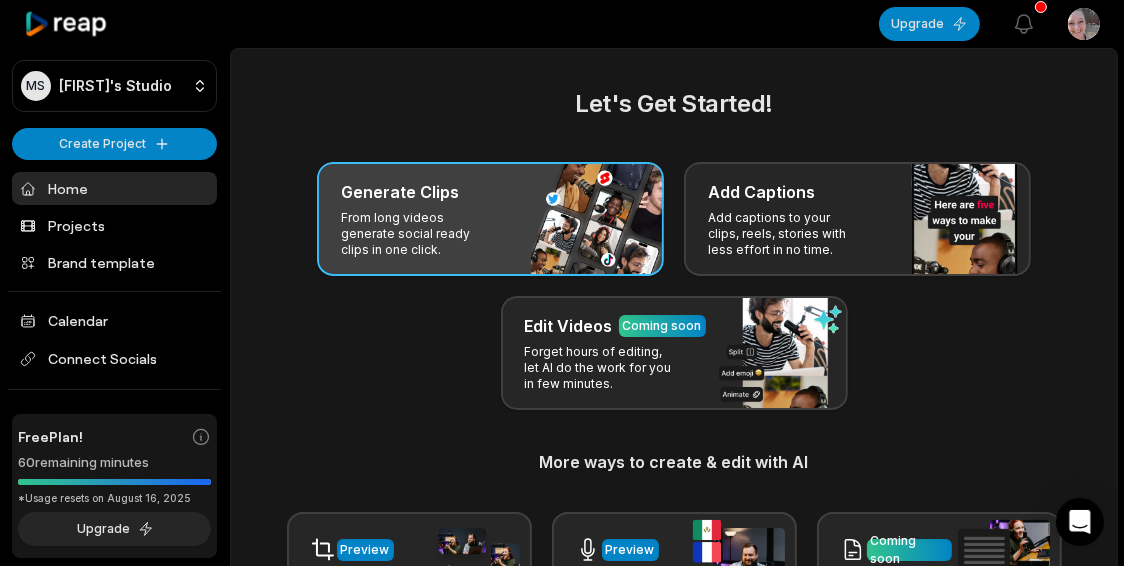 click on "From long videos generate social ready clips in one click." at bounding box center (418, 234) 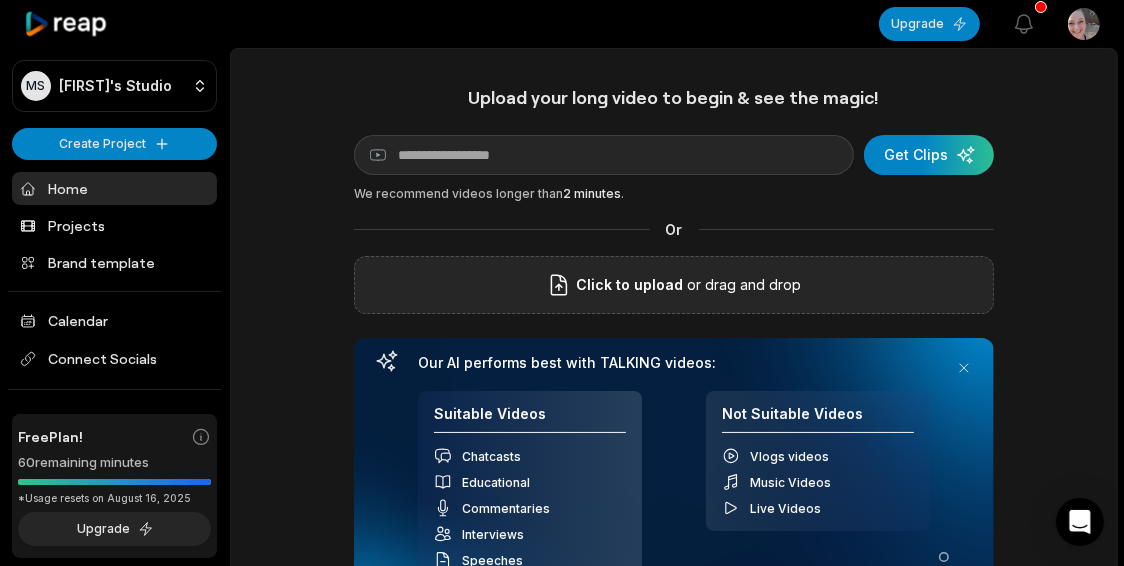 click on "Click to upload" at bounding box center [630, 285] 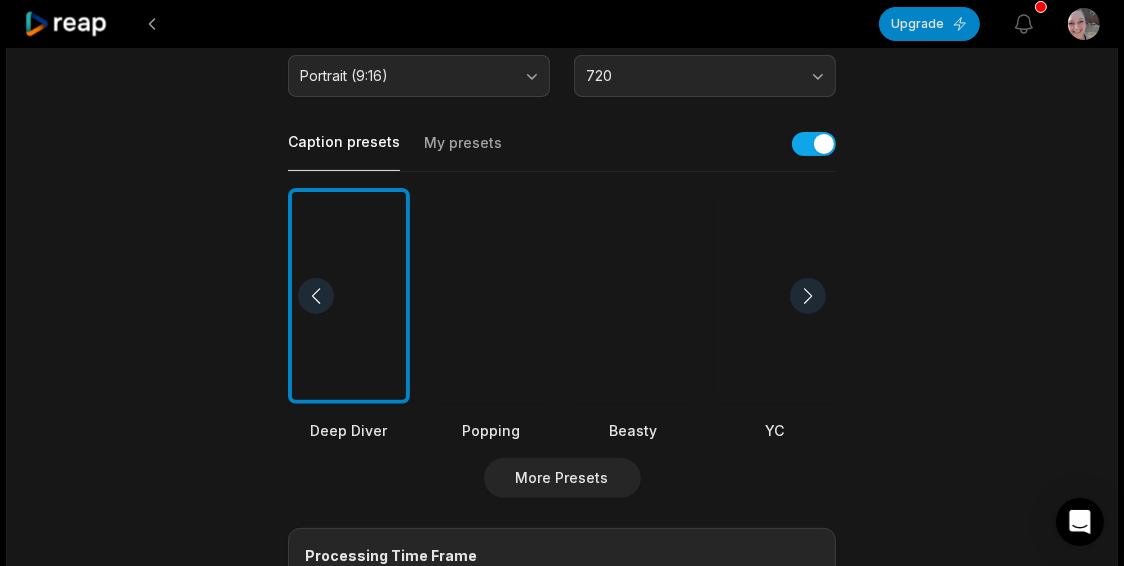 scroll, scrollTop: 404, scrollLeft: 0, axis: vertical 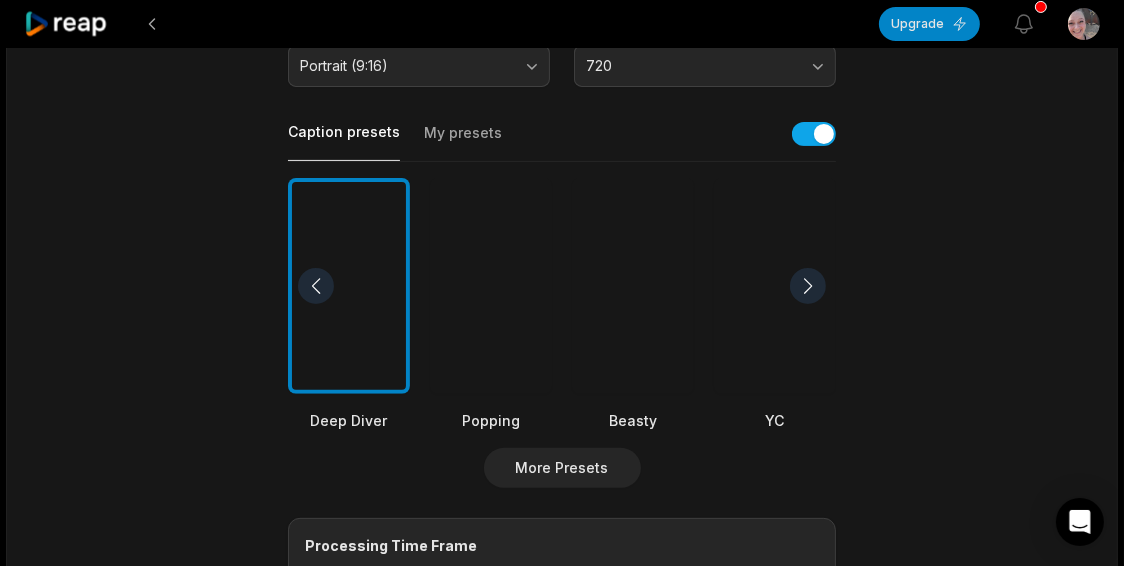click at bounding box center (775, 286) 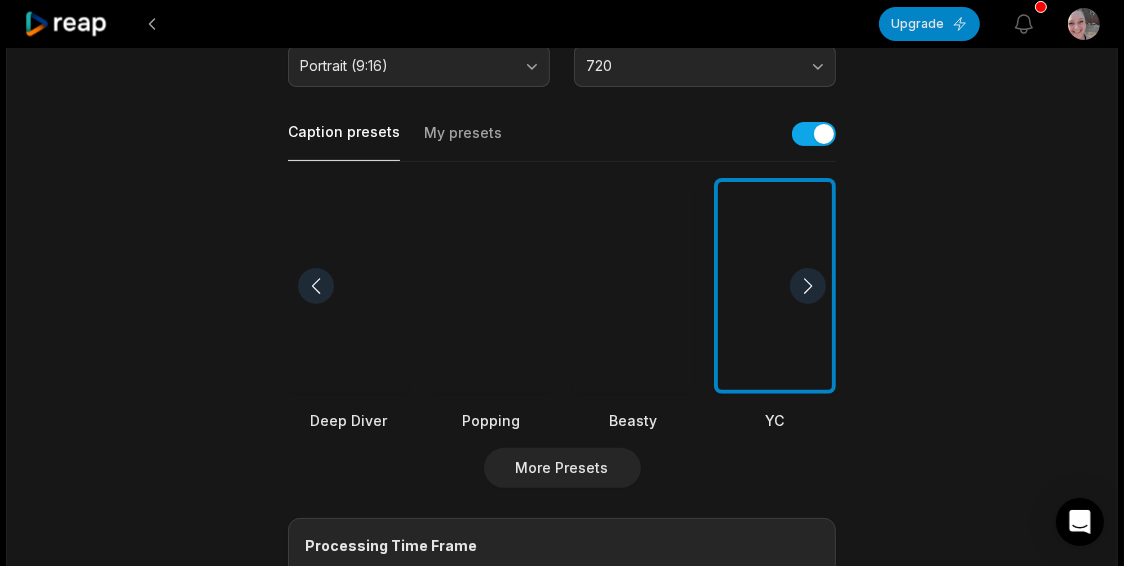 click at bounding box center (491, 286) 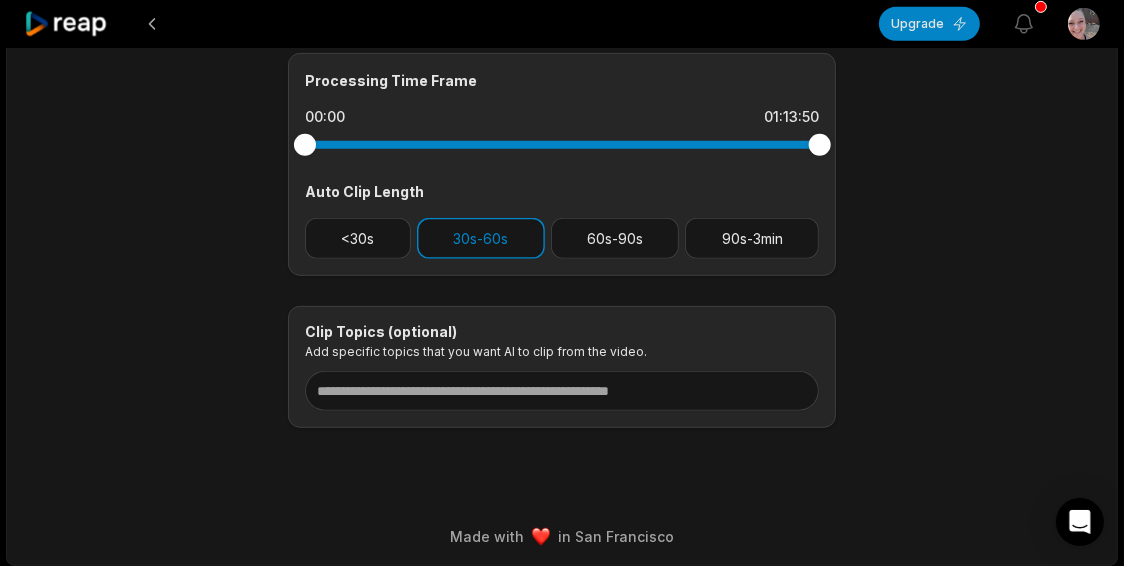 scroll, scrollTop: 871, scrollLeft: 0, axis: vertical 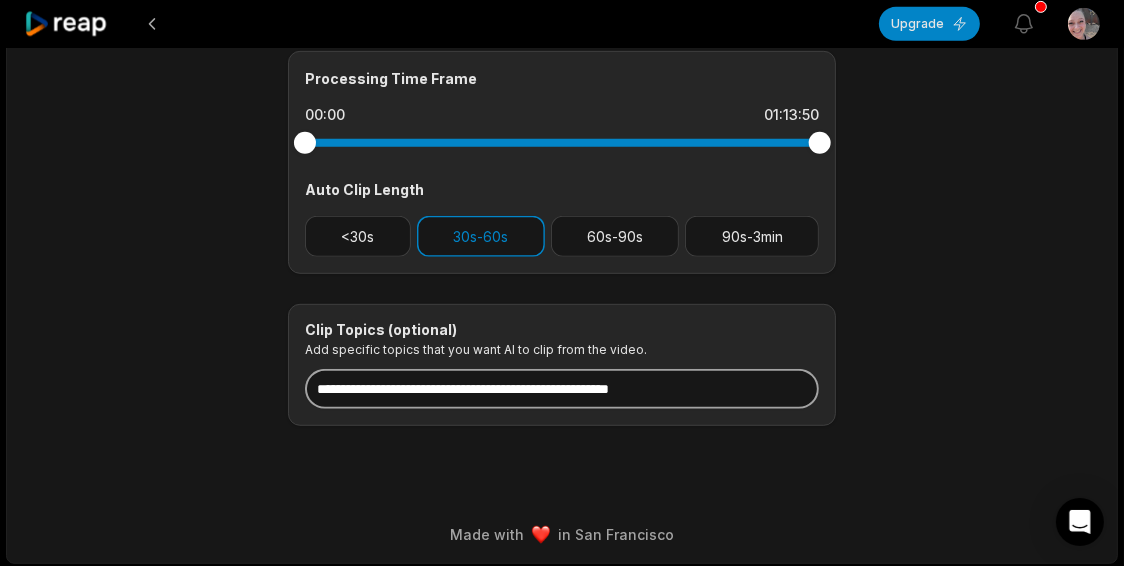 click at bounding box center (562, 389) 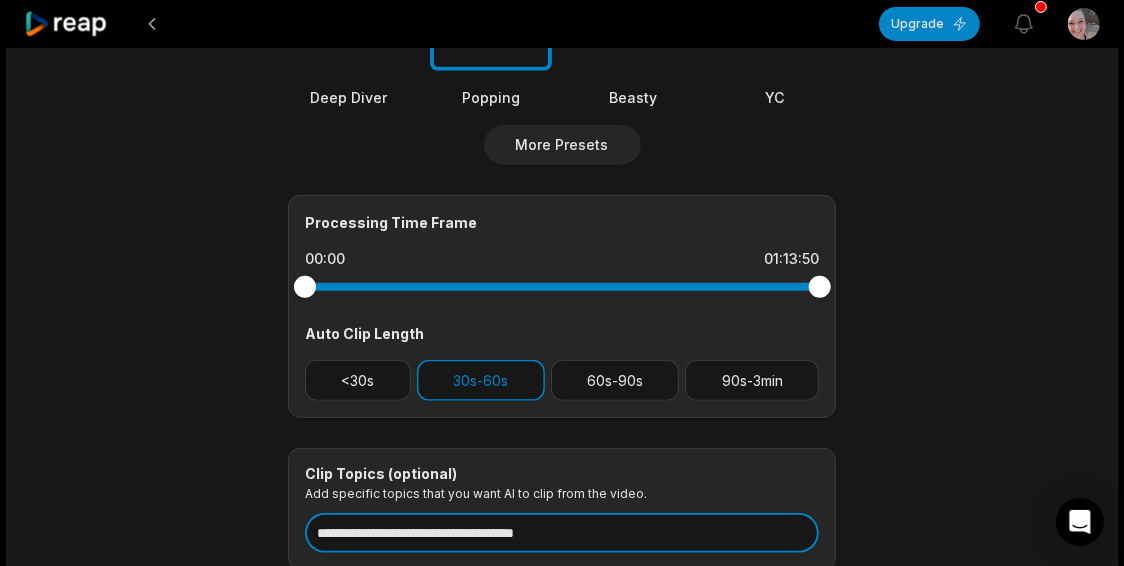 scroll, scrollTop: 643, scrollLeft: 0, axis: vertical 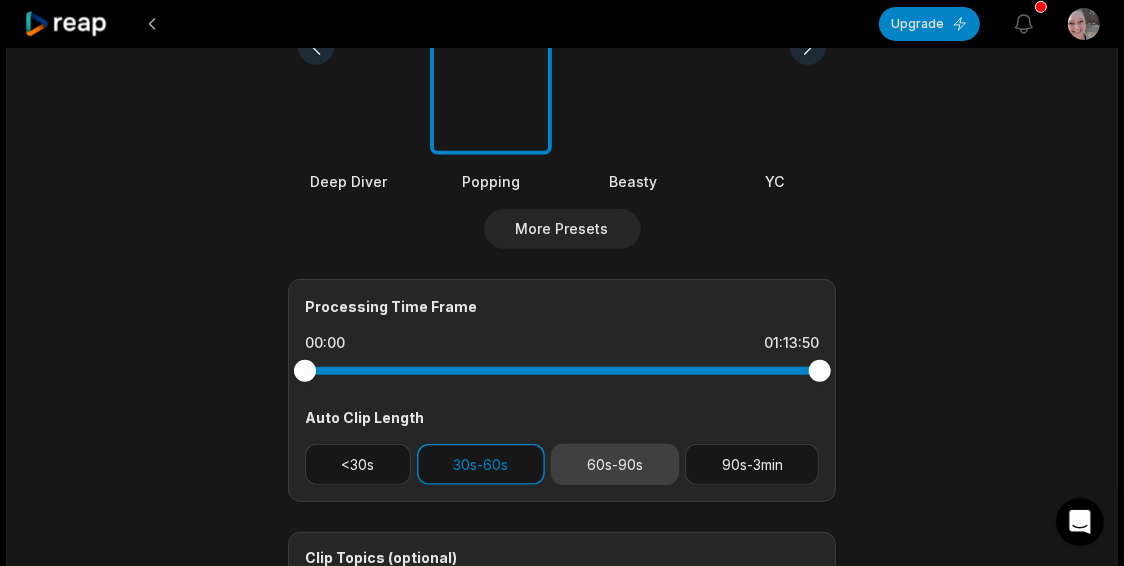 type on "**********" 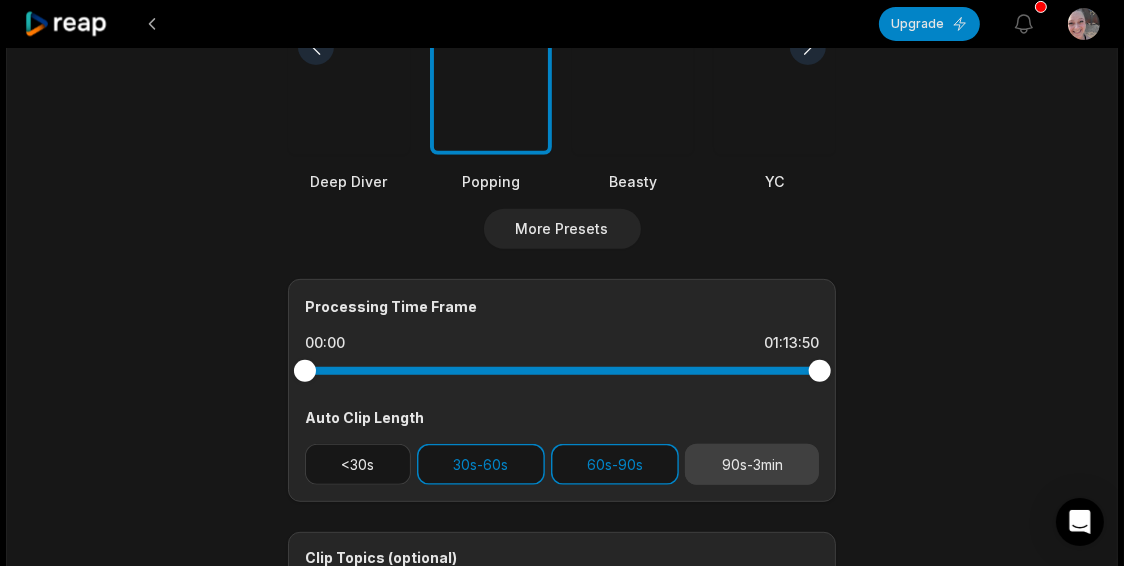 click on "90s-3min" at bounding box center [752, 464] 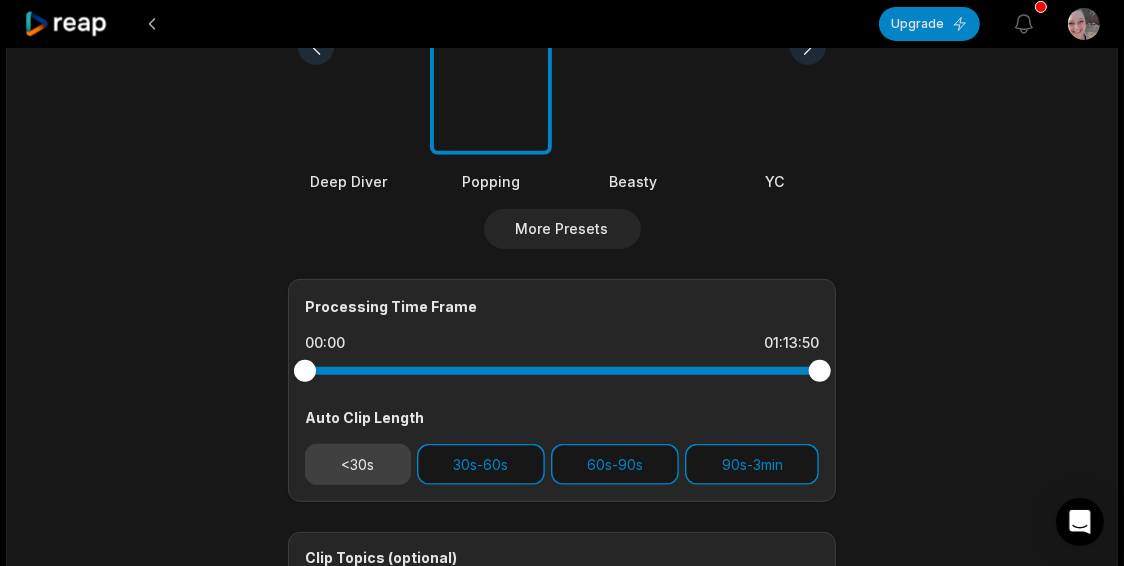 click on "<30s" at bounding box center [358, 464] 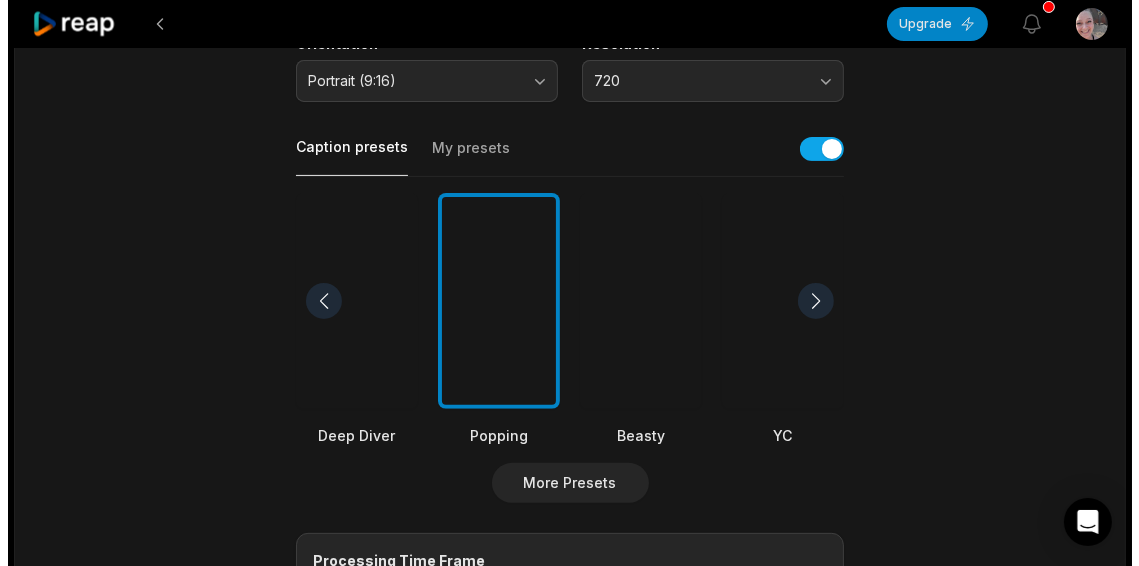 scroll, scrollTop: 387, scrollLeft: 0, axis: vertical 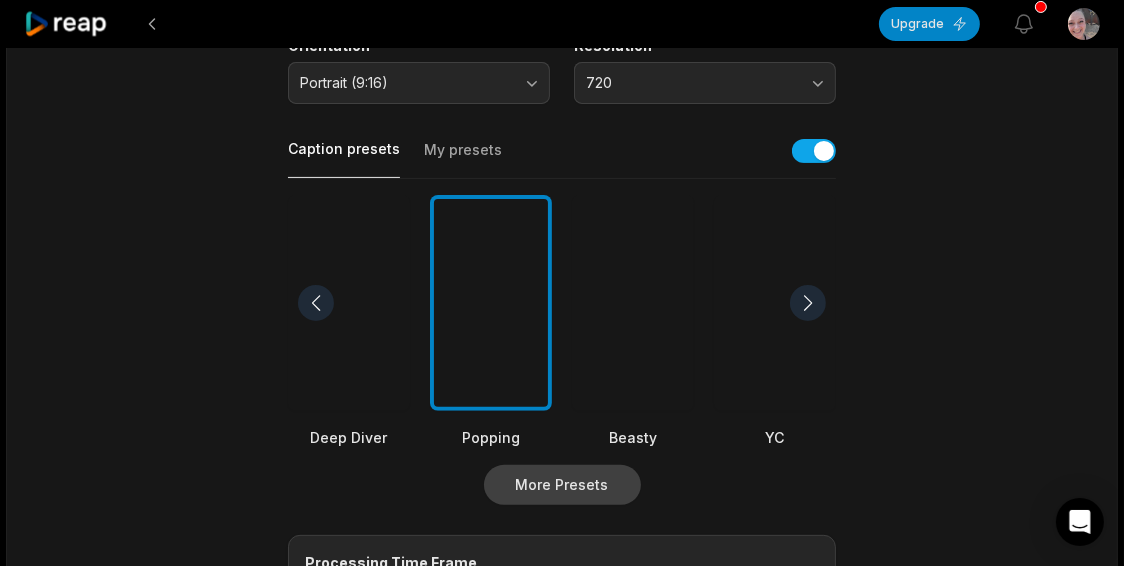 click on "More Presets" at bounding box center [562, 485] 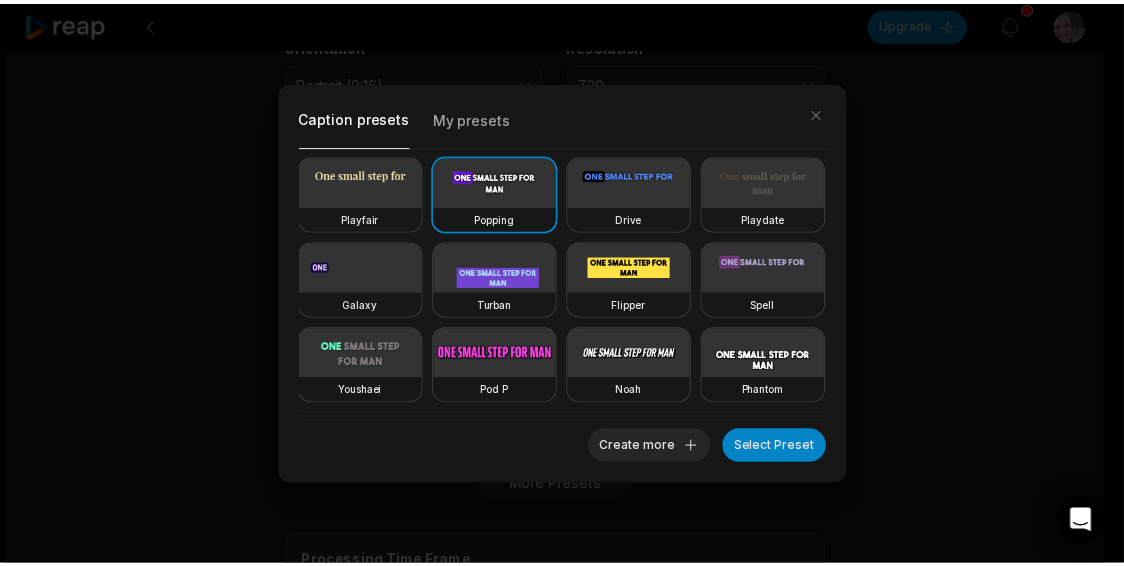 scroll, scrollTop: 346, scrollLeft: 0, axis: vertical 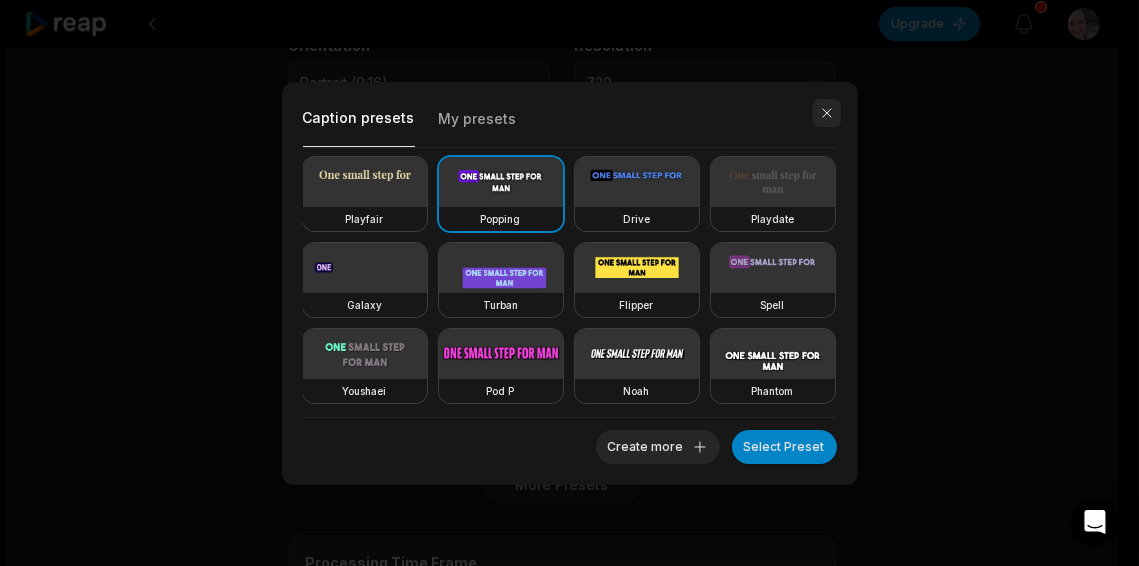 click at bounding box center (827, 113) 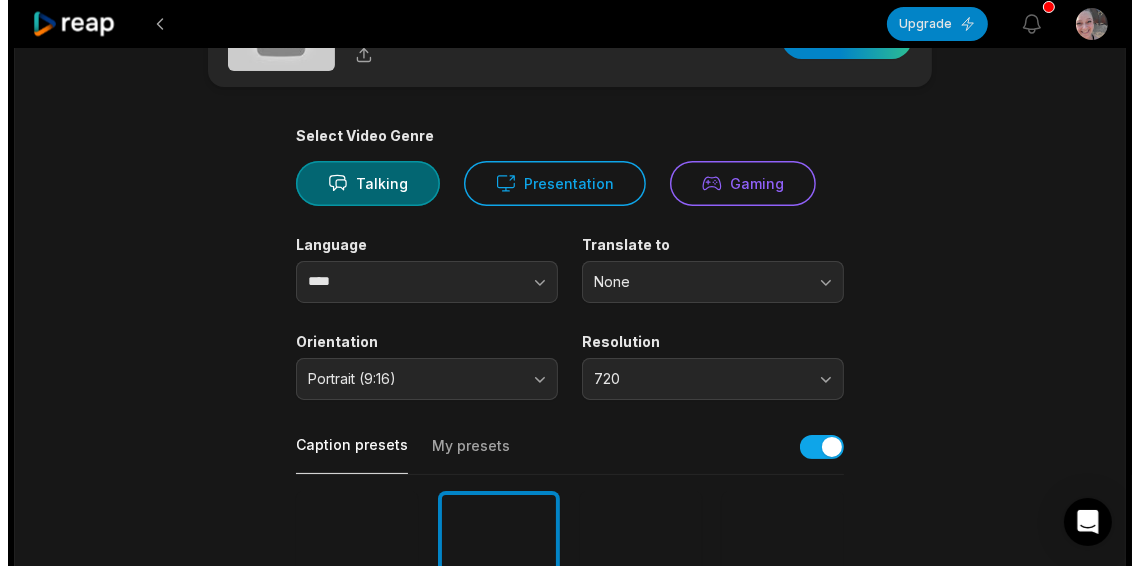scroll, scrollTop: 0, scrollLeft: 0, axis: both 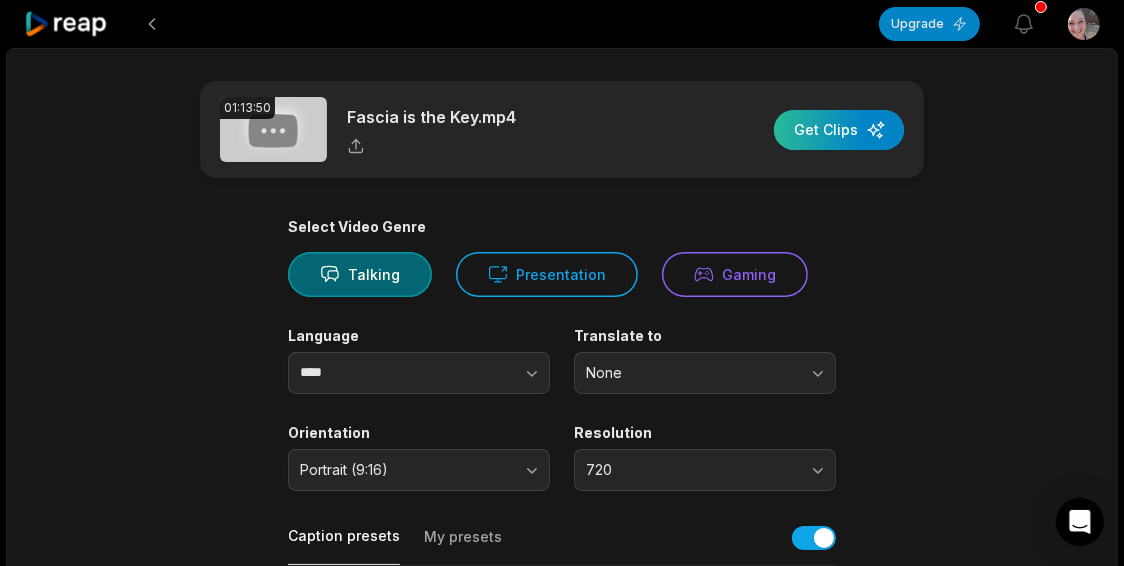 click at bounding box center [839, 130] 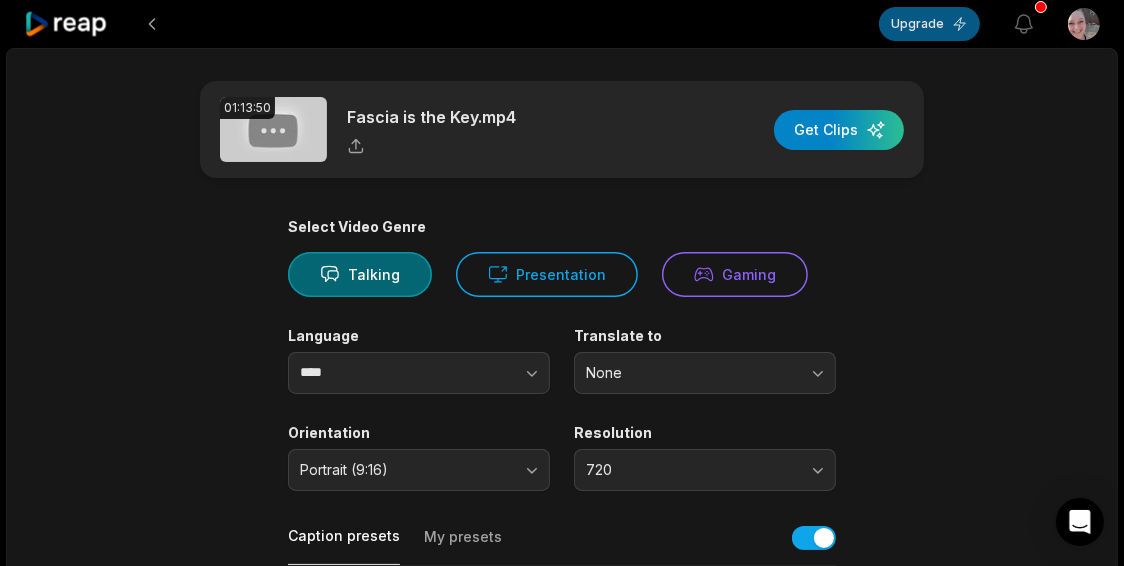 click on "Upgrade" at bounding box center [929, 24] 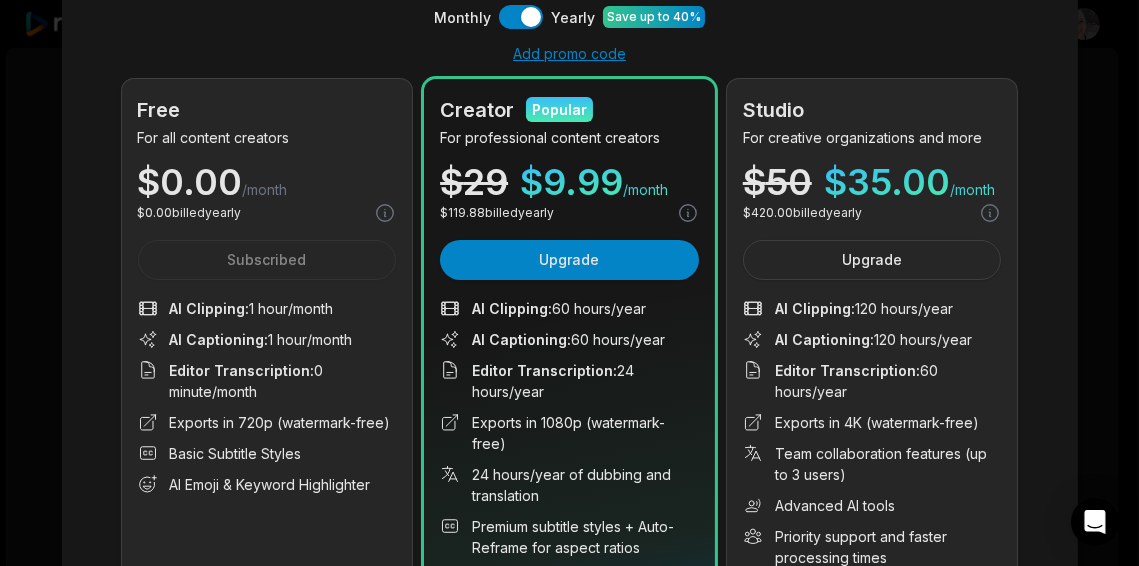 scroll, scrollTop: 109, scrollLeft: 0, axis: vertical 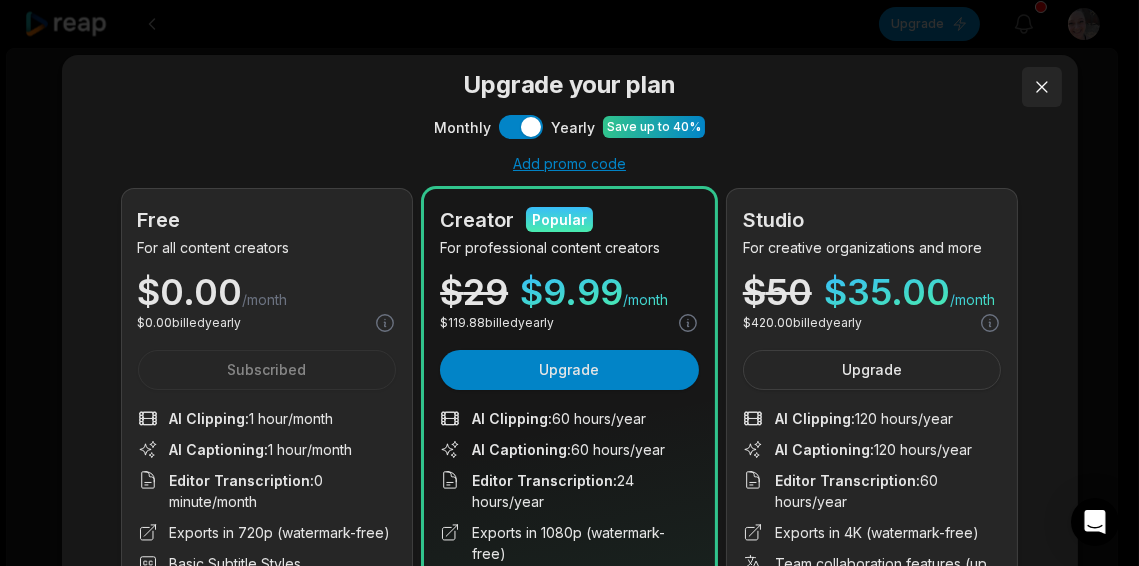 click at bounding box center [1042, 87] 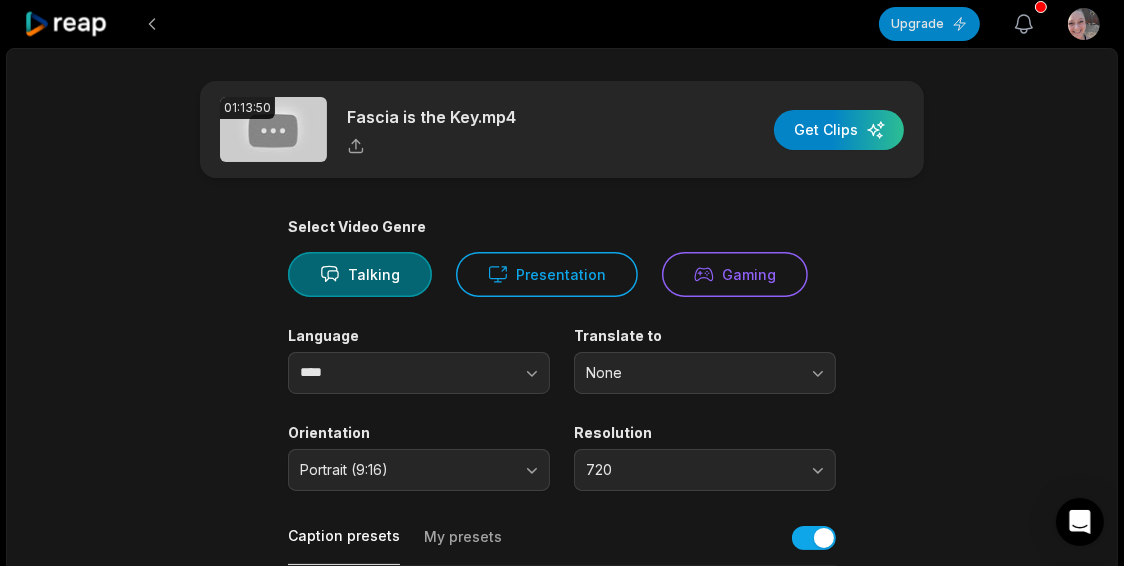 click 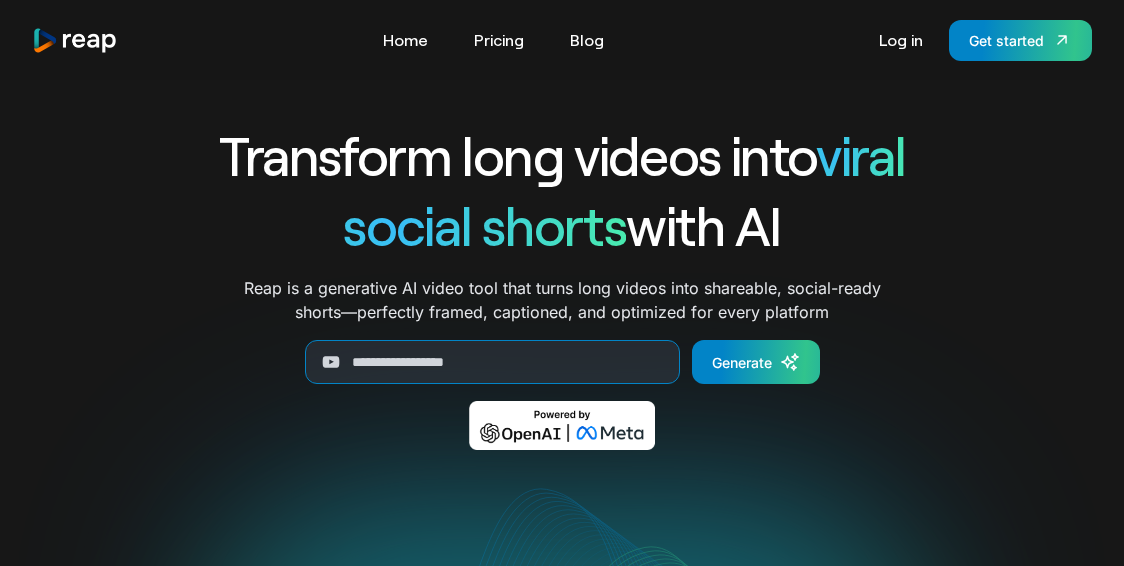 scroll, scrollTop: 0, scrollLeft: 0, axis: both 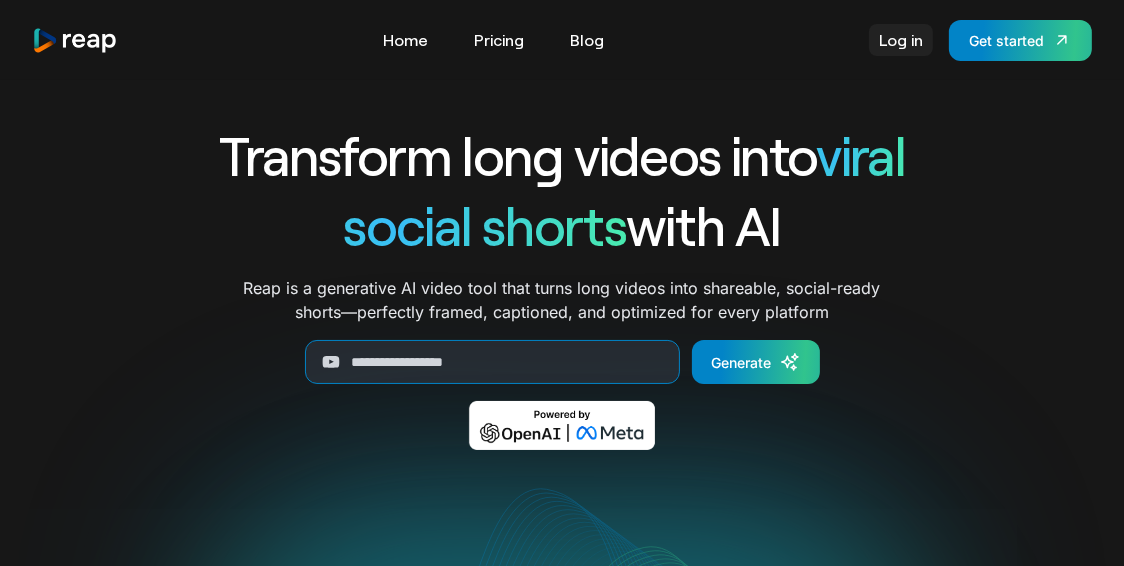 click on "Log in" at bounding box center (901, 40) 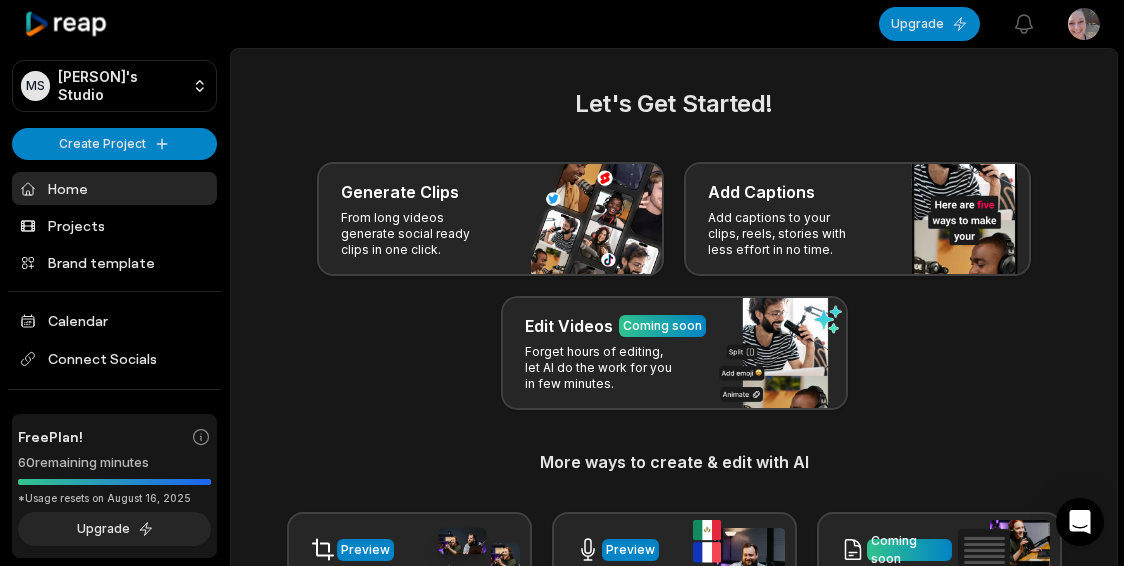 scroll, scrollTop: 0, scrollLeft: 0, axis: both 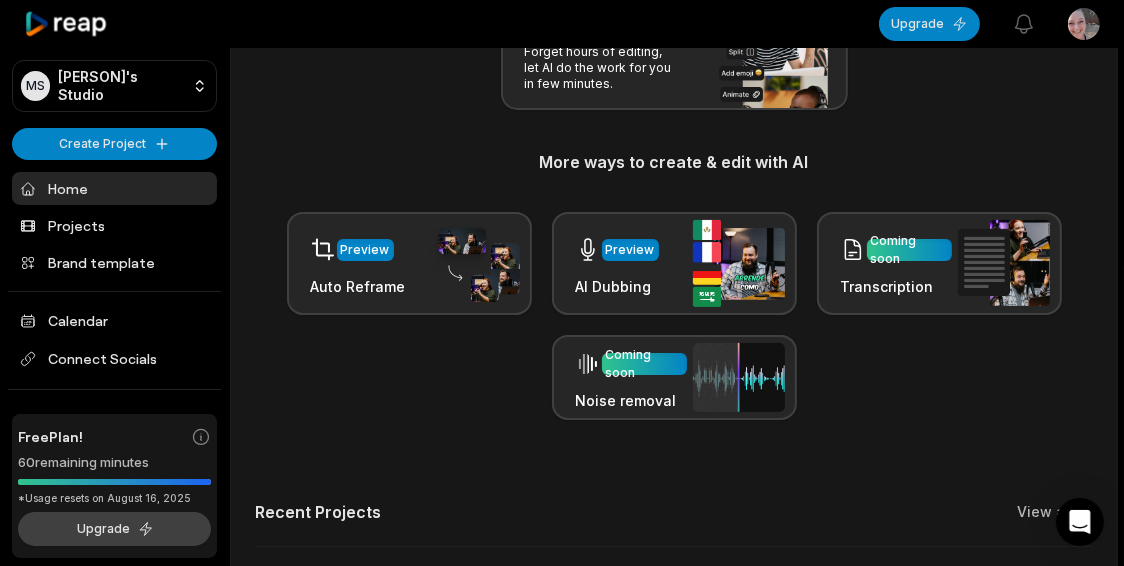 click on "Upgrade" at bounding box center (114, 529) 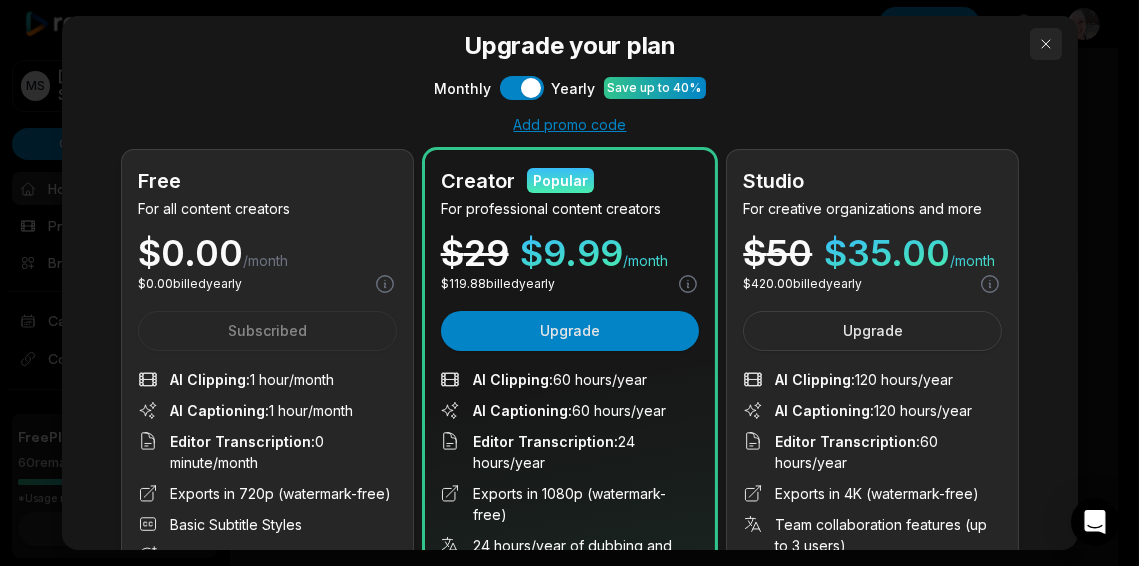 click at bounding box center (1046, 44) 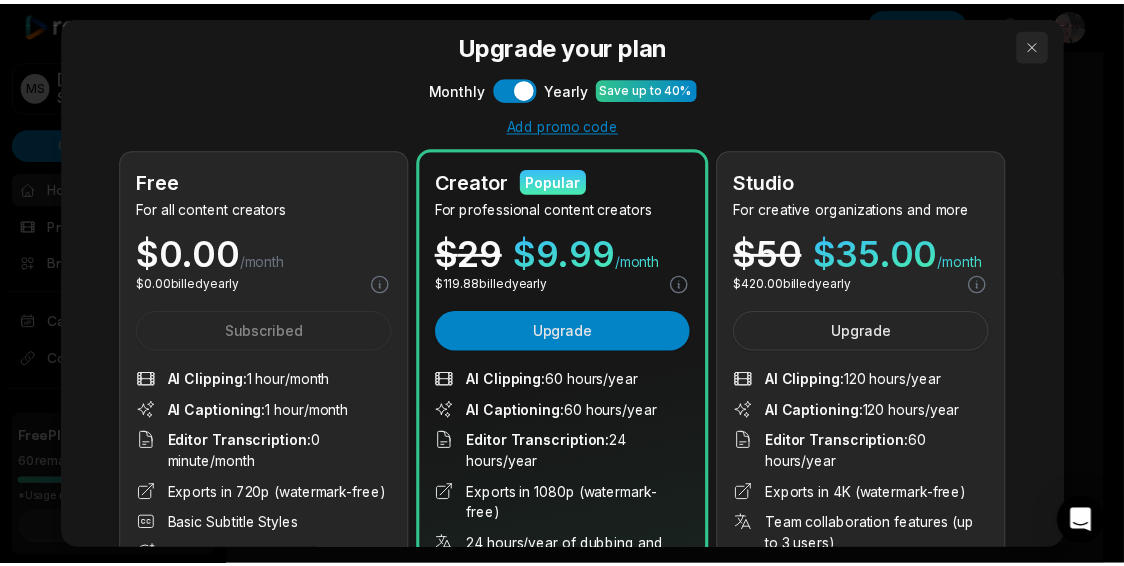 scroll, scrollTop: 0, scrollLeft: 0, axis: both 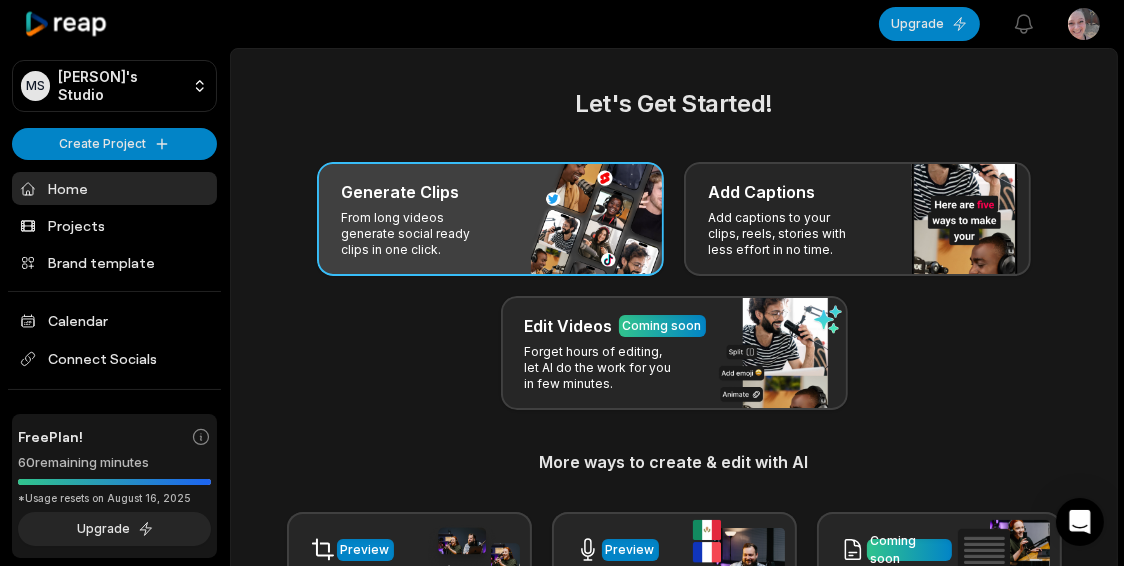 click on "Generate Clips" at bounding box center [490, 192] 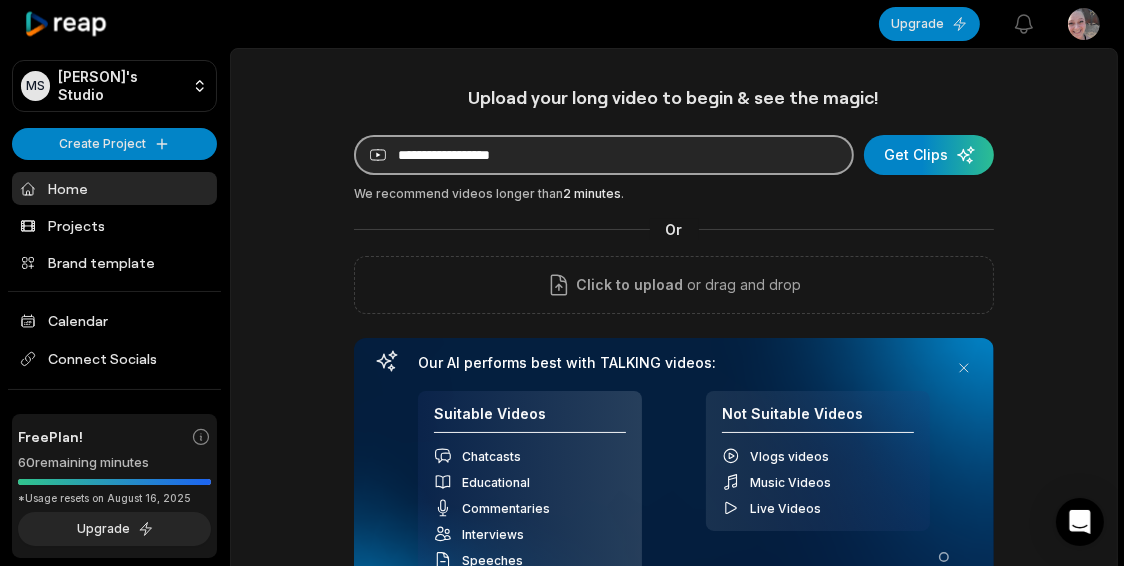 click at bounding box center (604, 155) 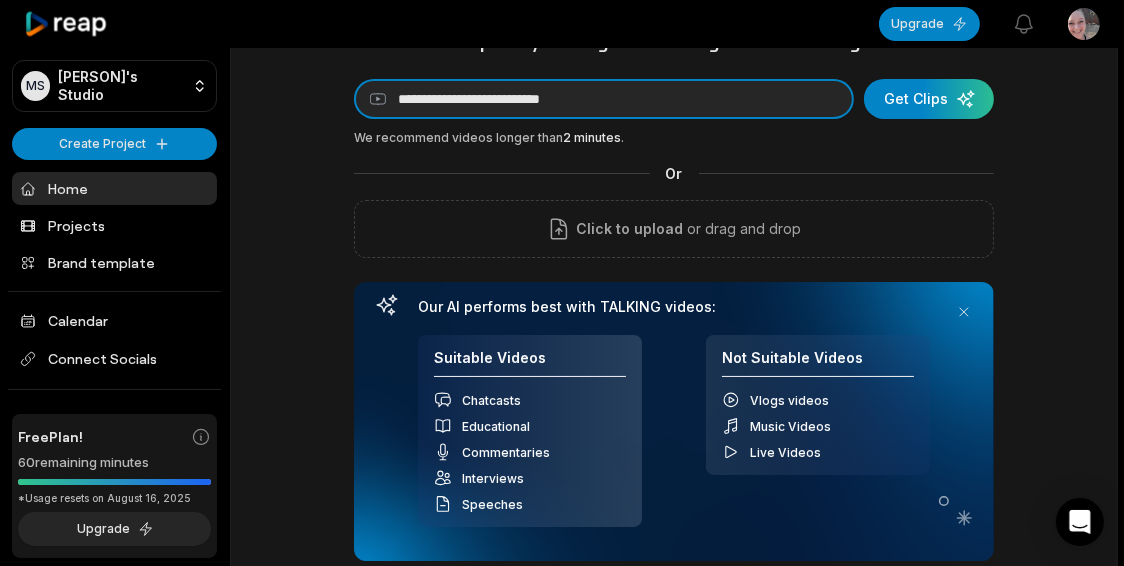 scroll, scrollTop: 57, scrollLeft: 0, axis: vertical 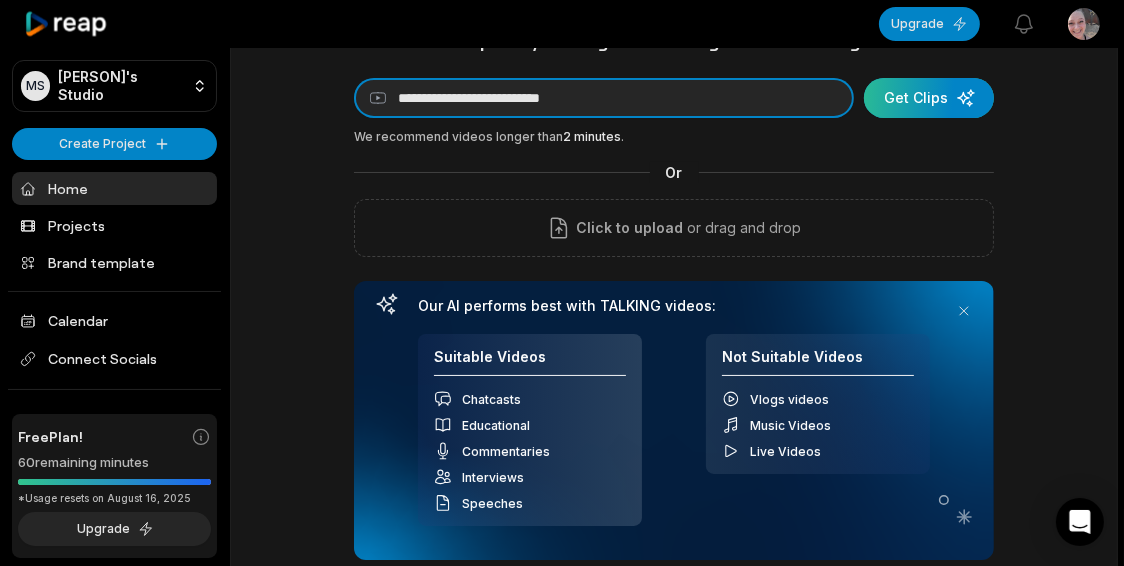 type on "**********" 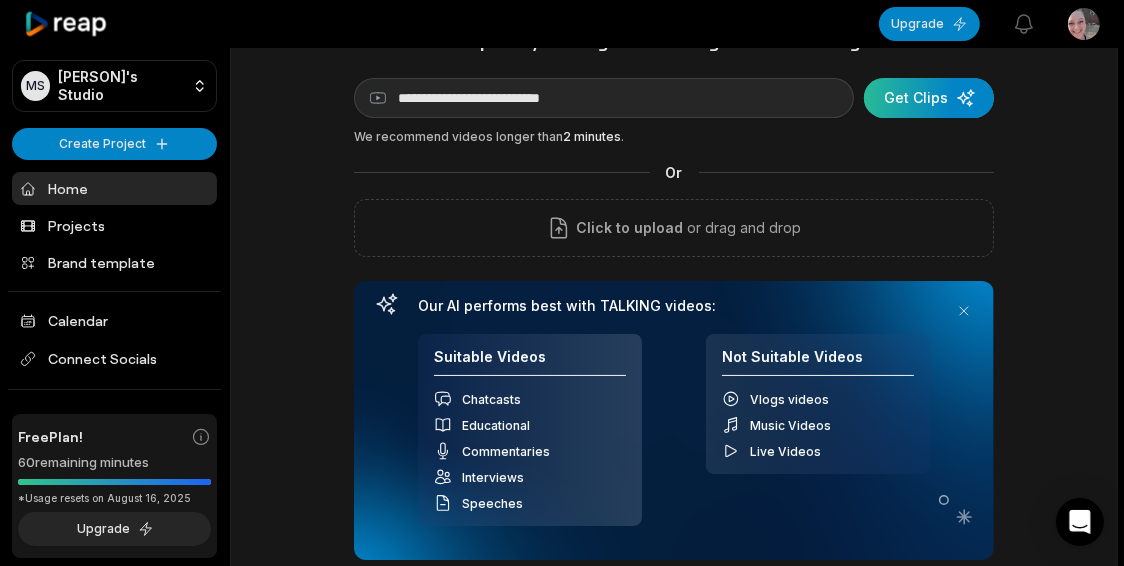 click at bounding box center [929, 98] 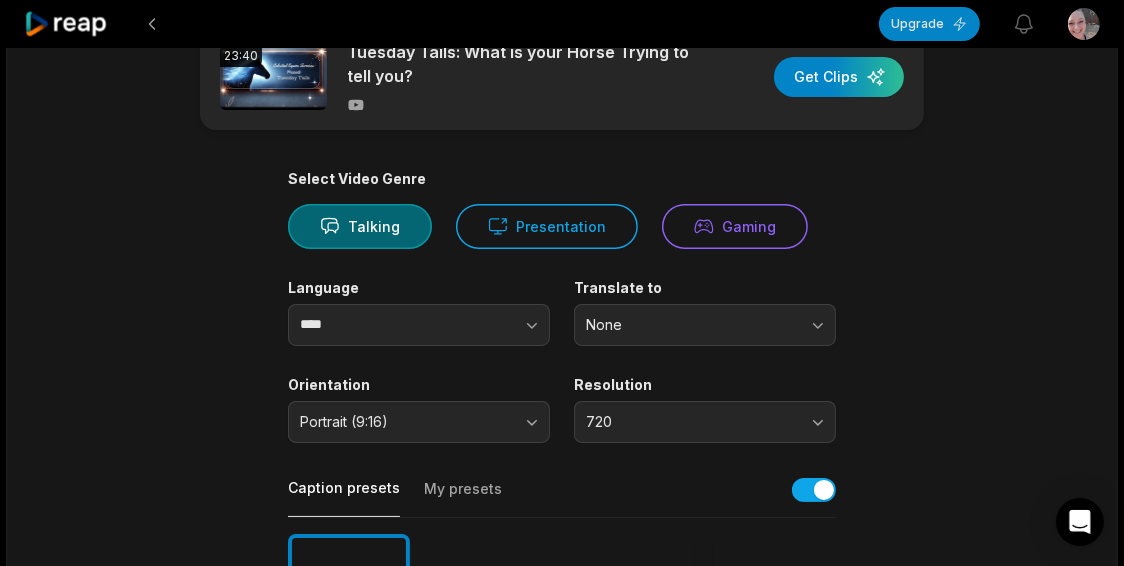 scroll, scrollTop: 0, scrollLeft: 0, axis: both 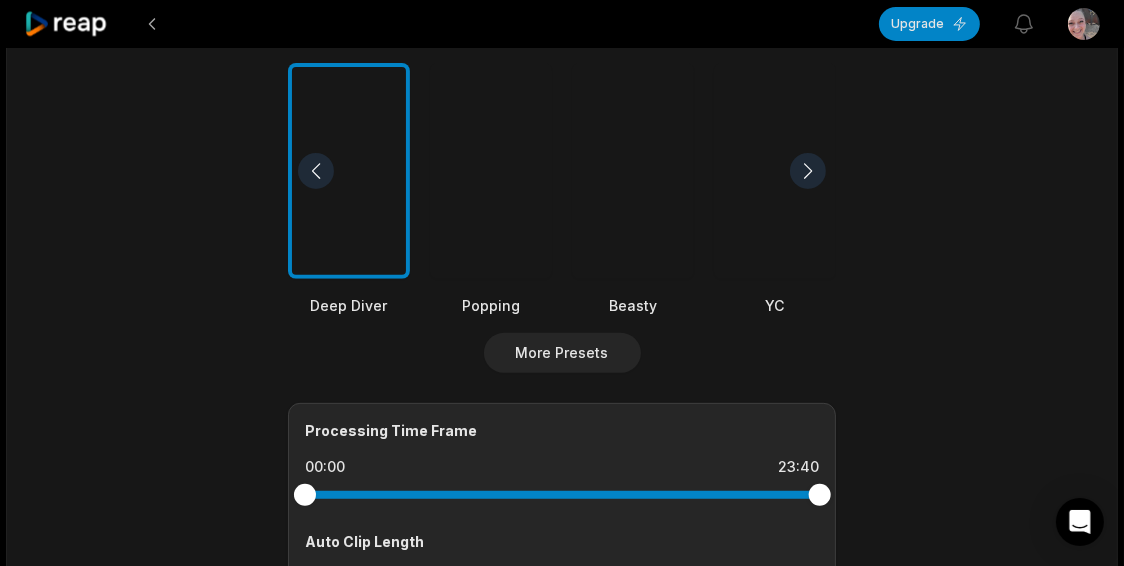 click at bounding box center (491, 171) 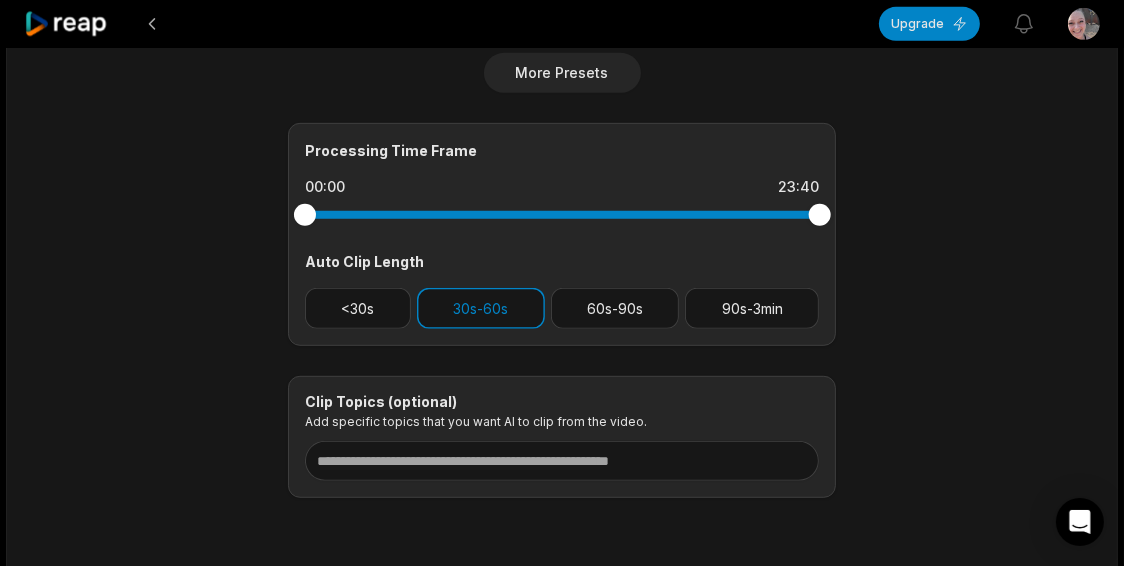 scroll, scrollTop: 811, scrollLeft: 0, axis: vertical 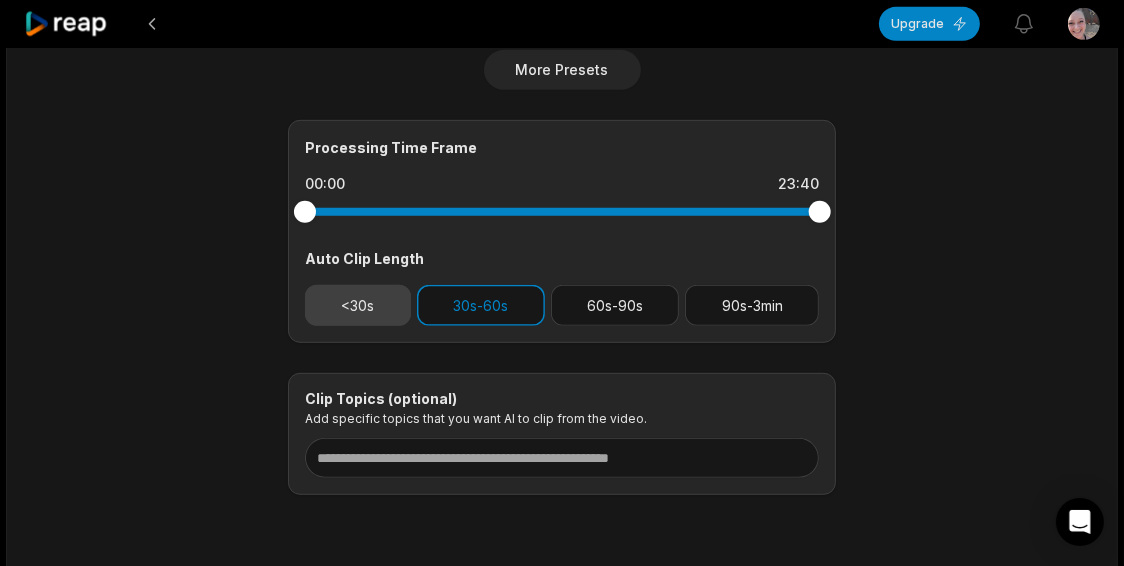 click on "<30s" at bounding box center [358, 305] 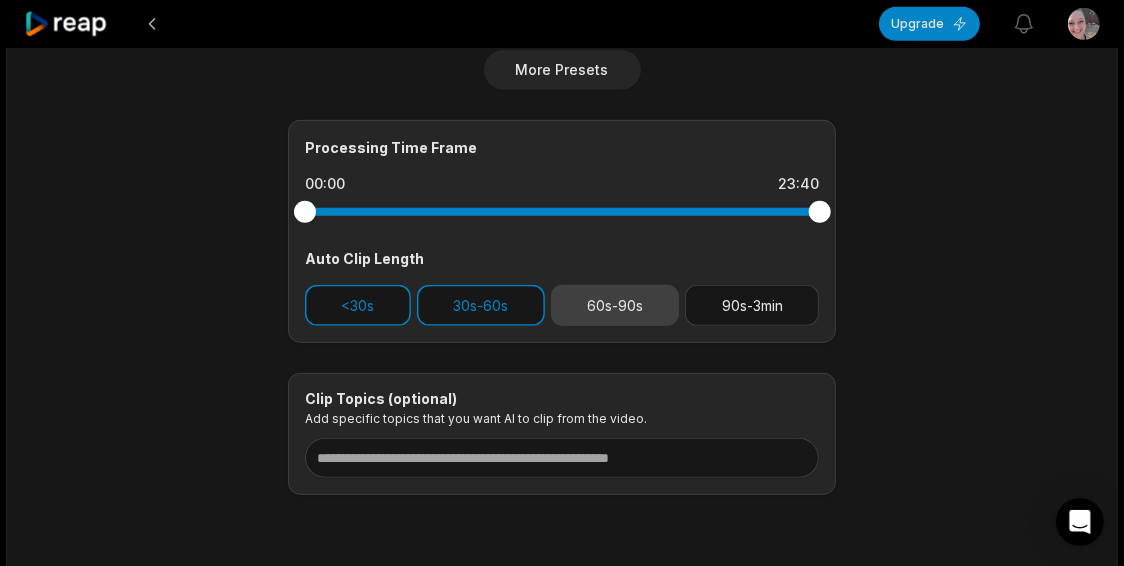 click on "60s-90s" at bounding box center (615, 305) 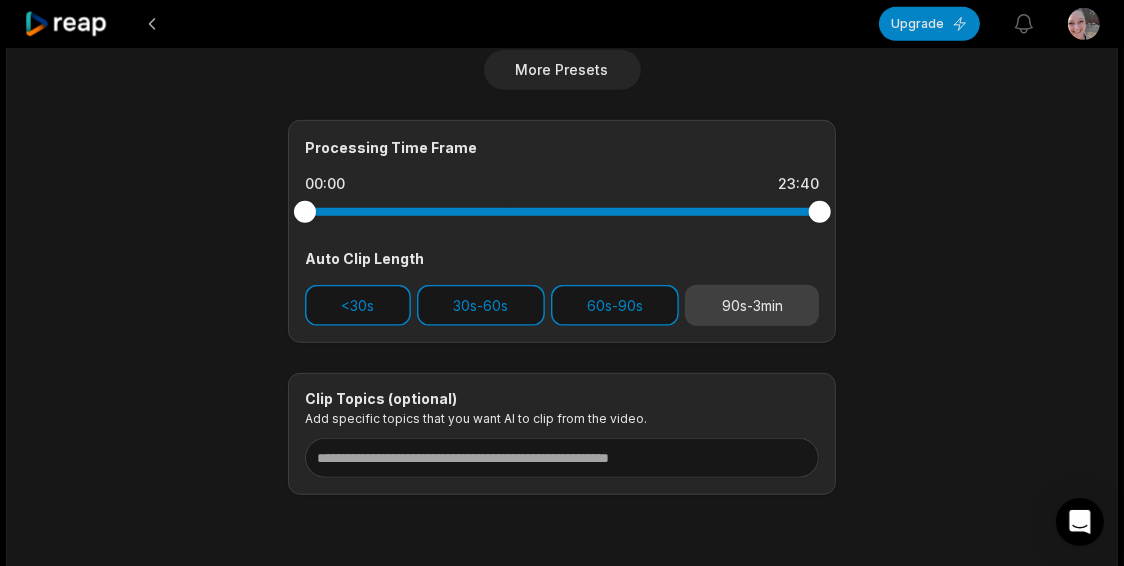 click on "90s-3min" at bounding box center [752, 305] 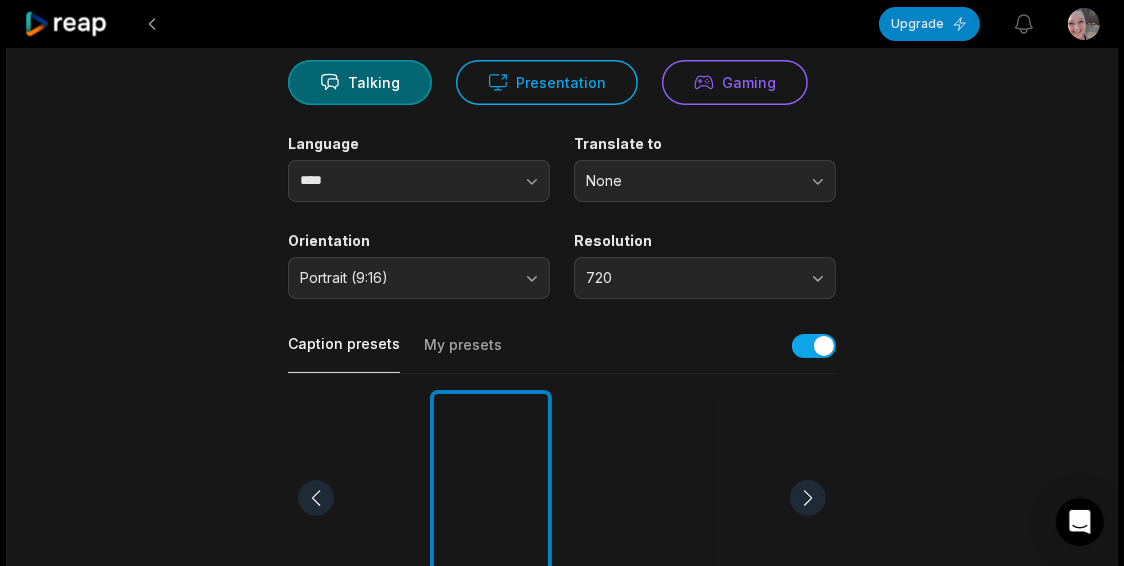 scroll, scrollTop: 0, scrollLeft: 0, axis: both 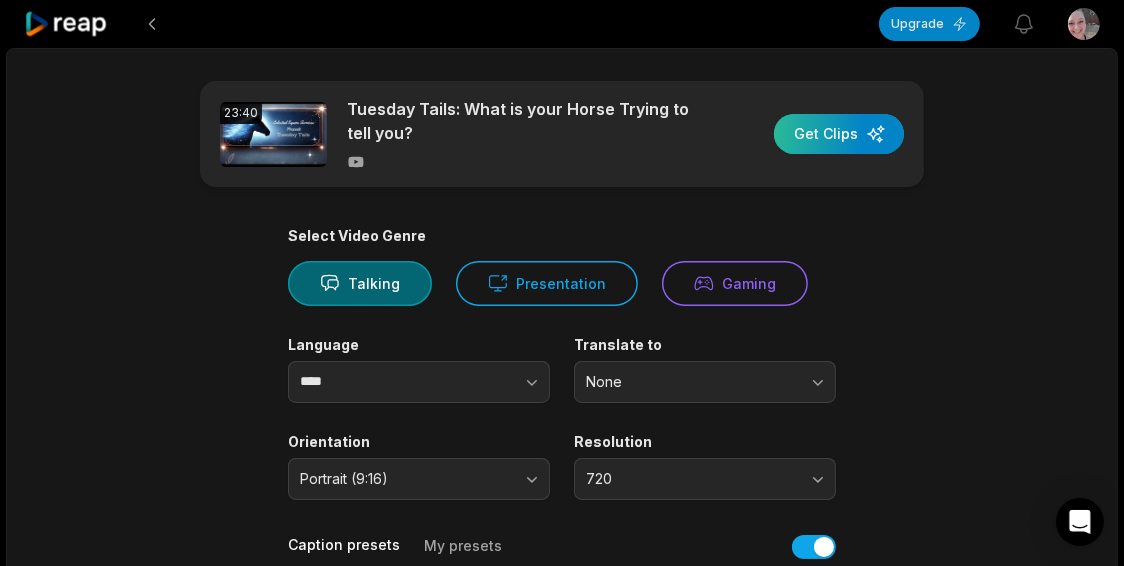 click at bounding box center [839, 134] 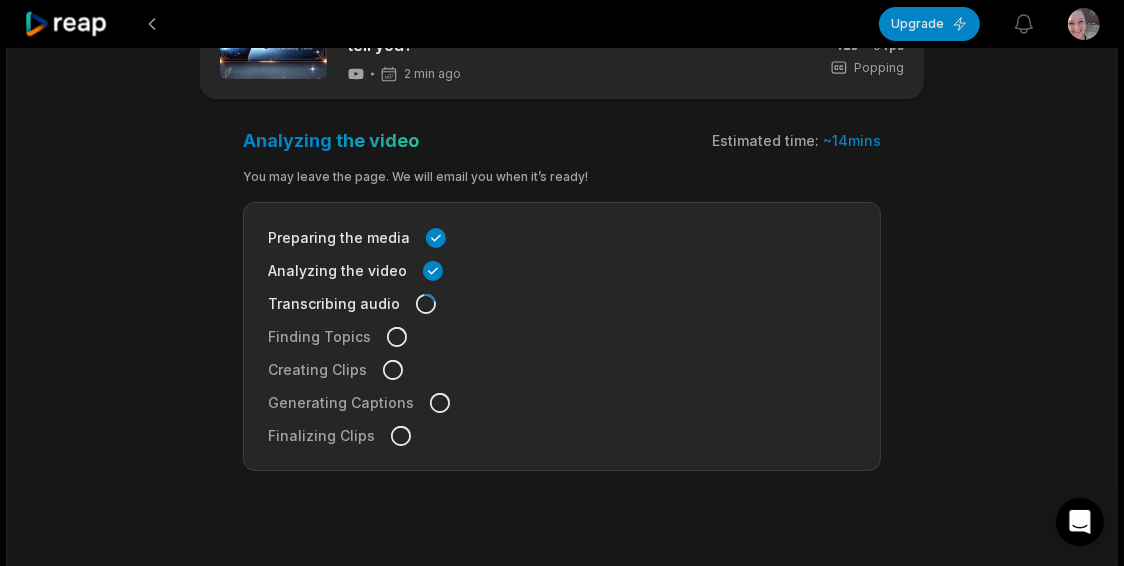 scroll, scrollTop: 15, scrollLeft: 0, axis: vertical 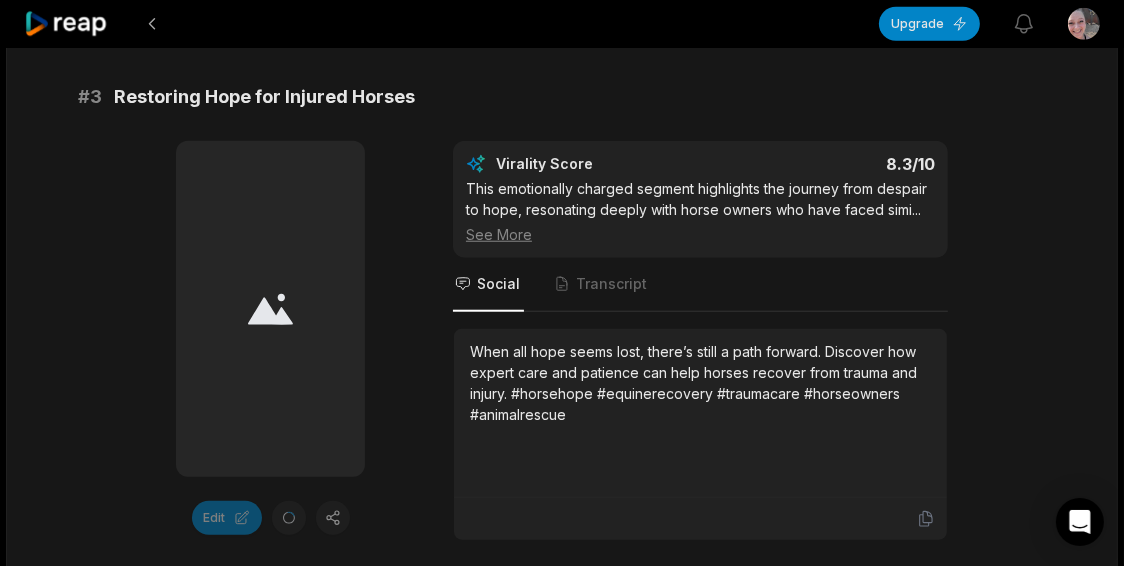 click on "See More" at bounding box center (700, 234) 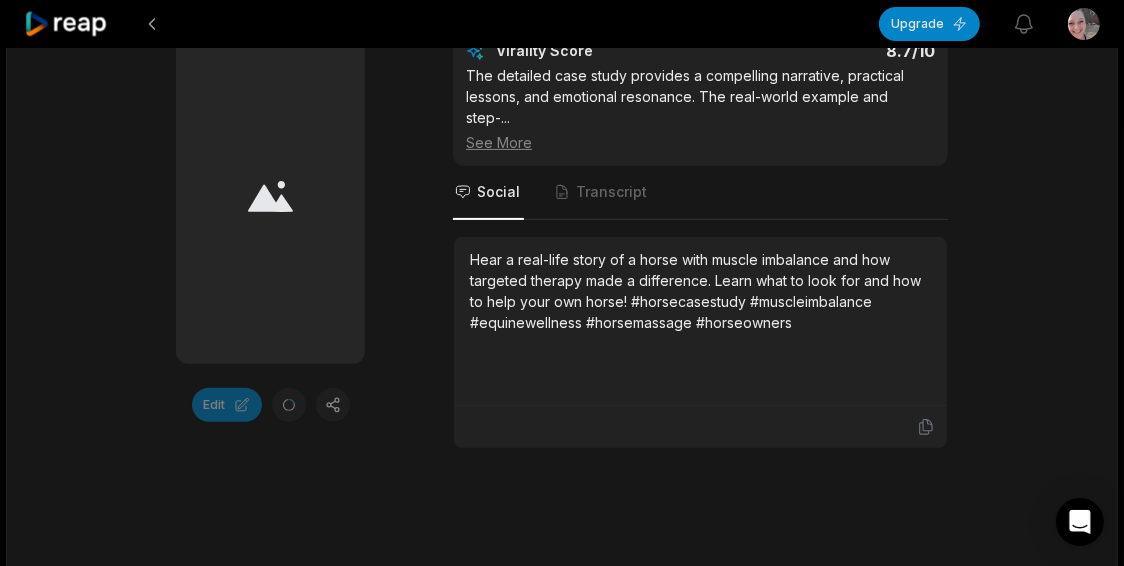 scroll, scrollTop: 0, scrollLeft: 0, axis: both 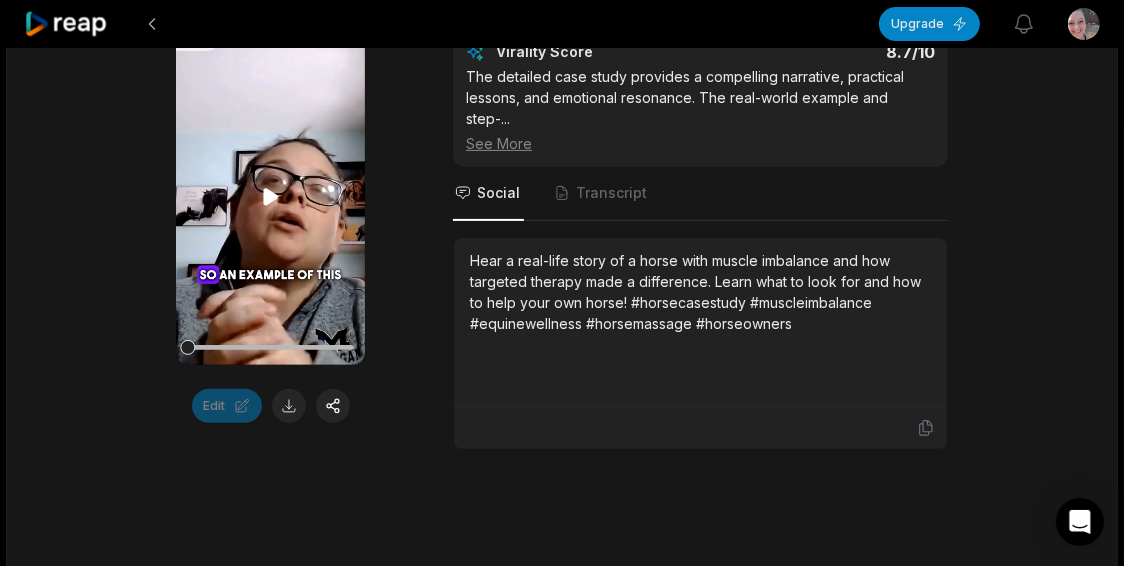 click on "Your browser does not support mp4 format." at bounding box center [270, 197] 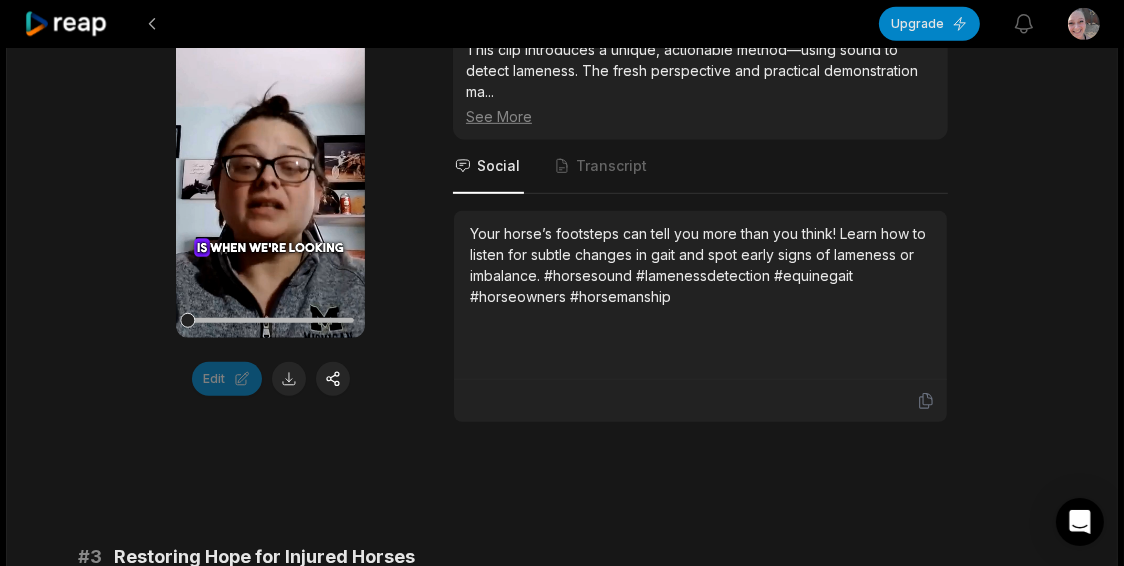 scroll, scrollTop: 1078, scrollLeft: 0, axis: vertical 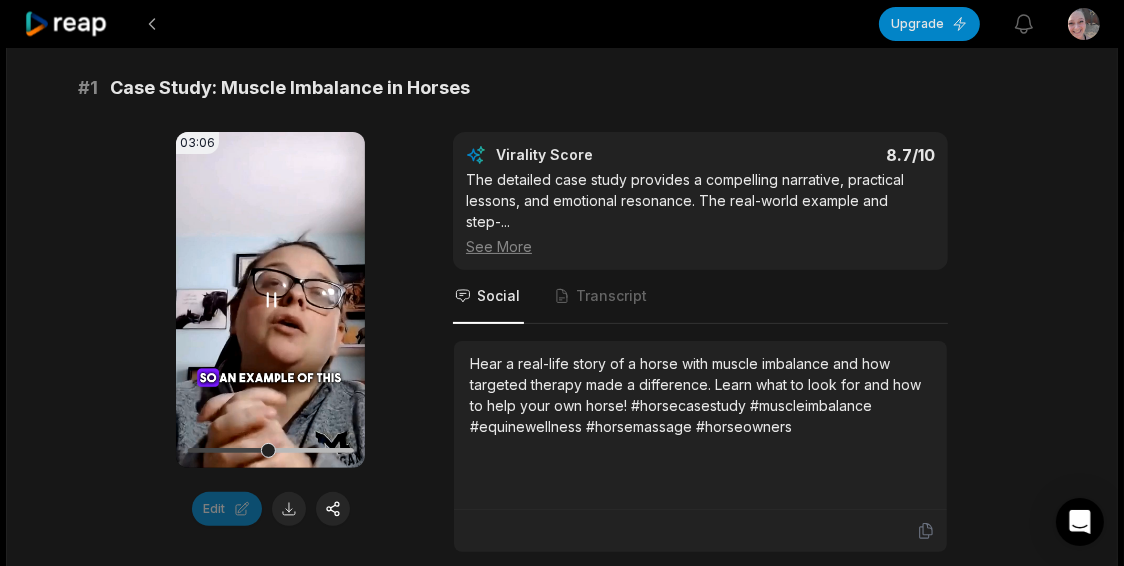 click 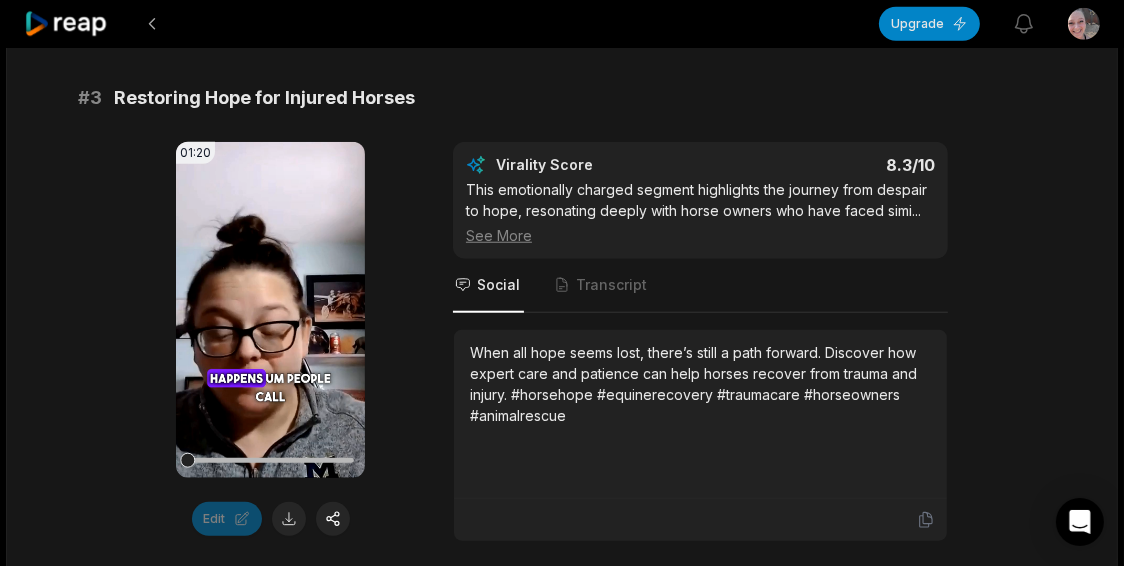 scroll, scrollTop: 1529, scrollLeft: 0, axis: vertical 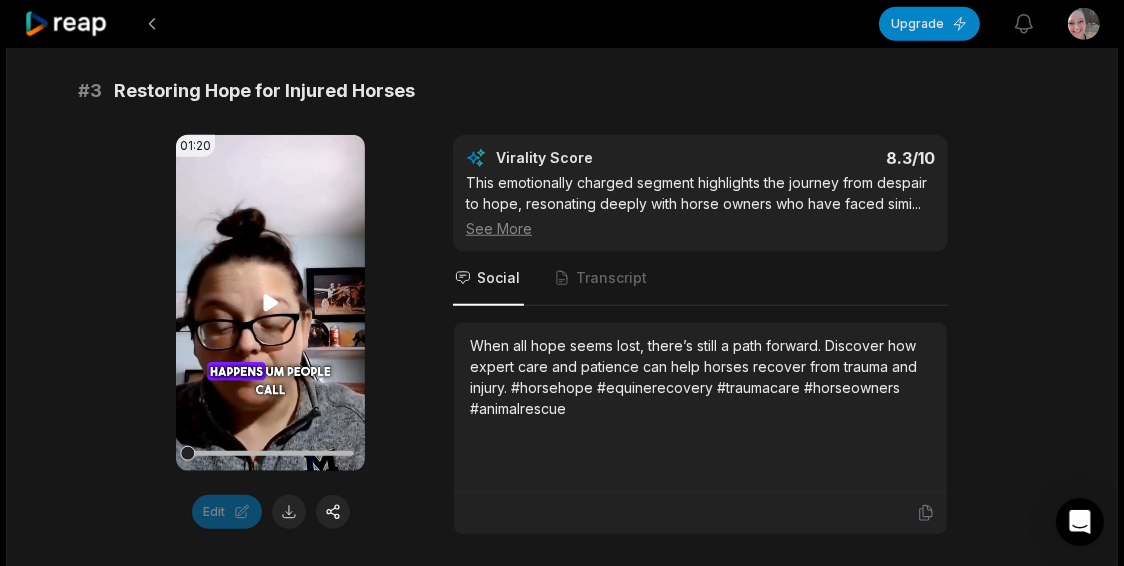 click 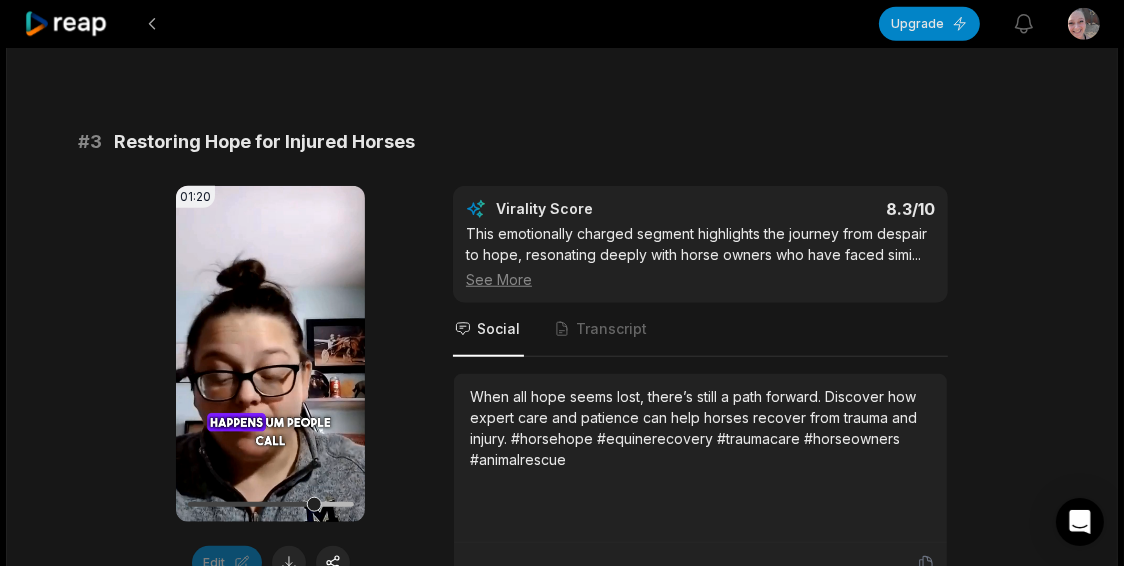 scroll, scrollTop: 1463, scrollLeft: 0, axis: vertical 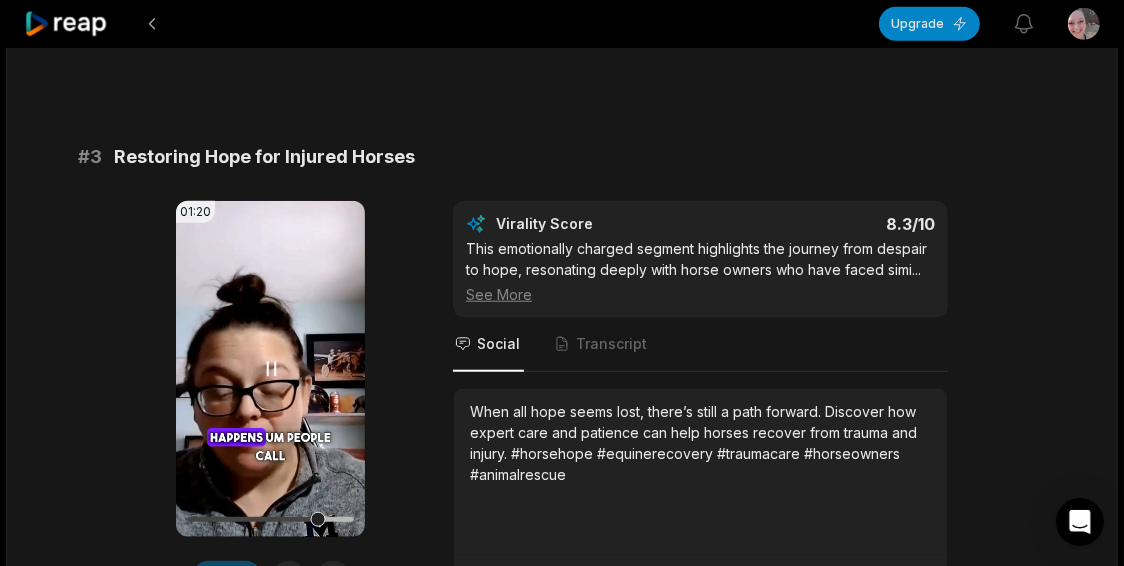 click 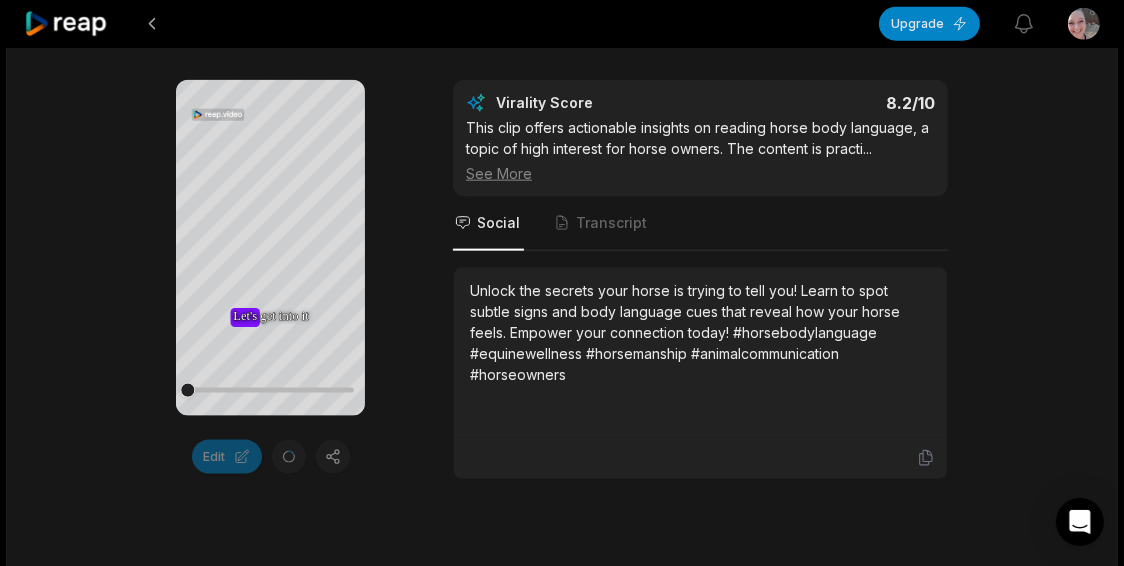 scroll, scrollTop: 2177, scrollLeft: 0, axis: vertical 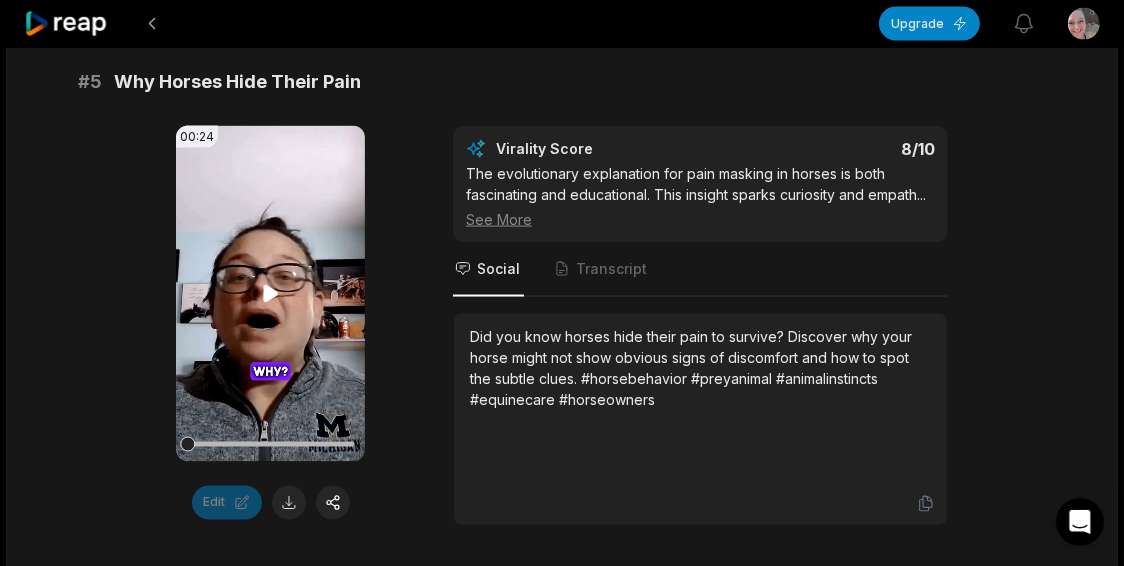 click on "Your browser does not support mp4 format." at bounding box center [270, 294] 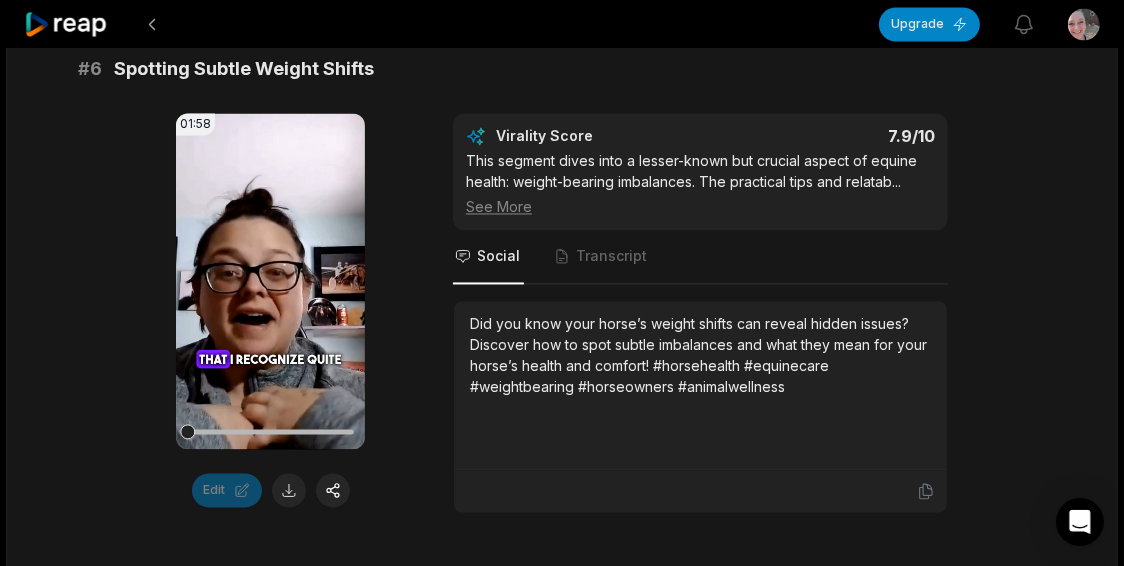 scroll, scrollTop: 3299, scrollLeft: 0, axis: vertical 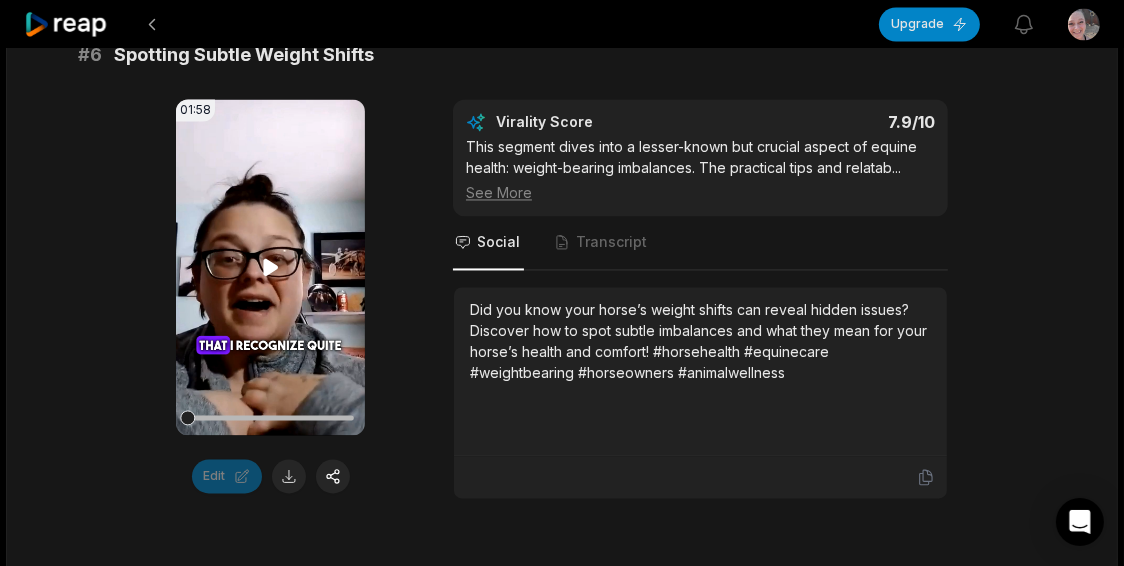 click on "Your browser does not support mp4 format." at bounding box center [270, 267] 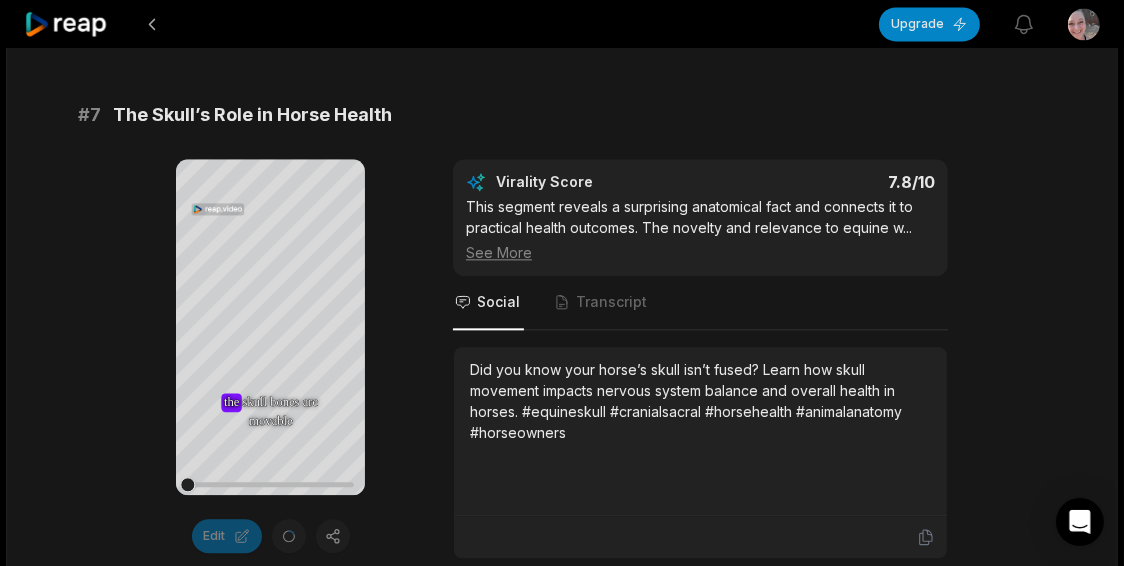 scroll, scrollTop: 3824, scrollLeft: 0, axis: vertical 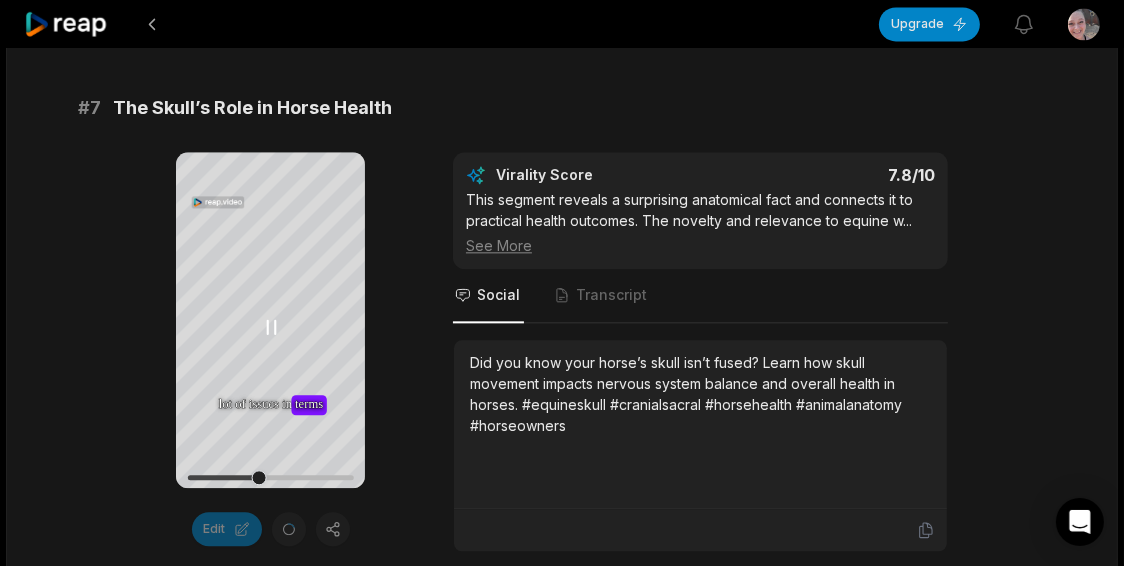 click 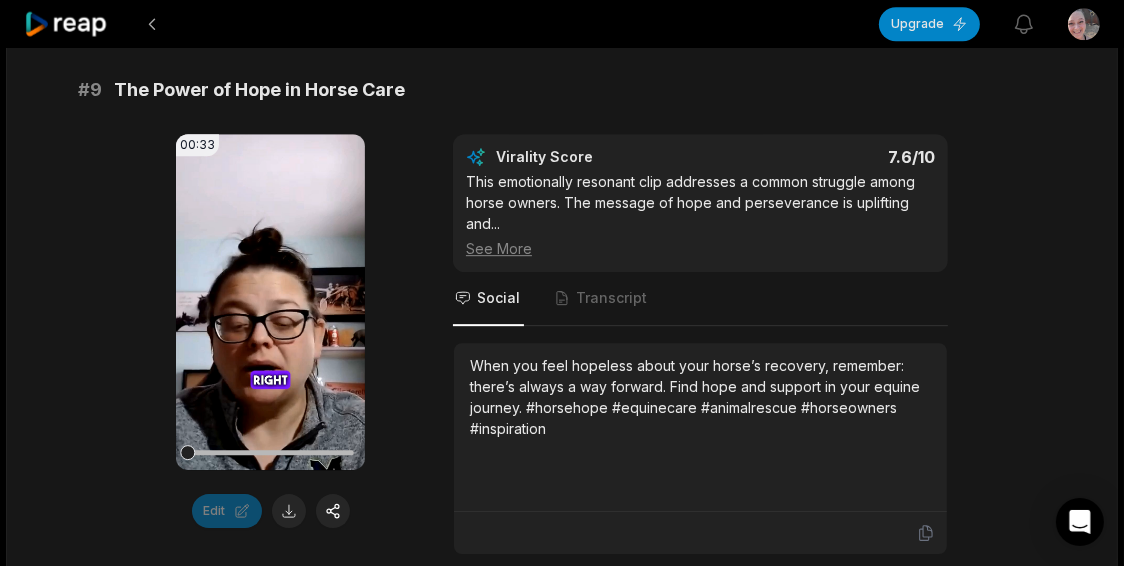 scroll, scrollTop: 5034, scrollLeft: 0, axis: vertical 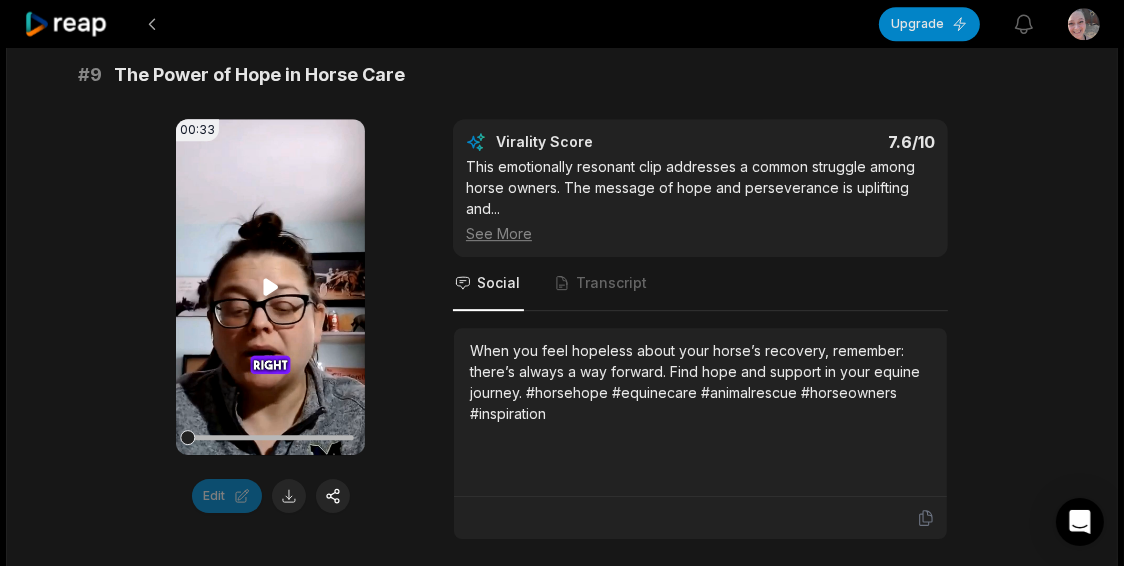 click on "Your browser does not support mp4 format." at bounding box center (270, 287) 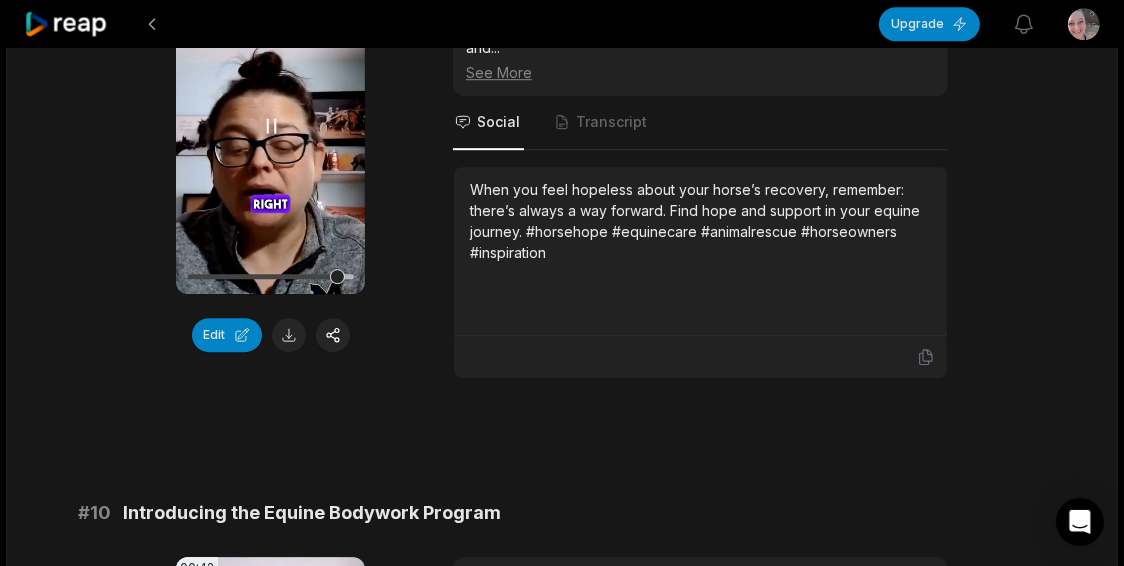 scroll, scrollTop: 4873, scrollLeft: 0, axis: vertical 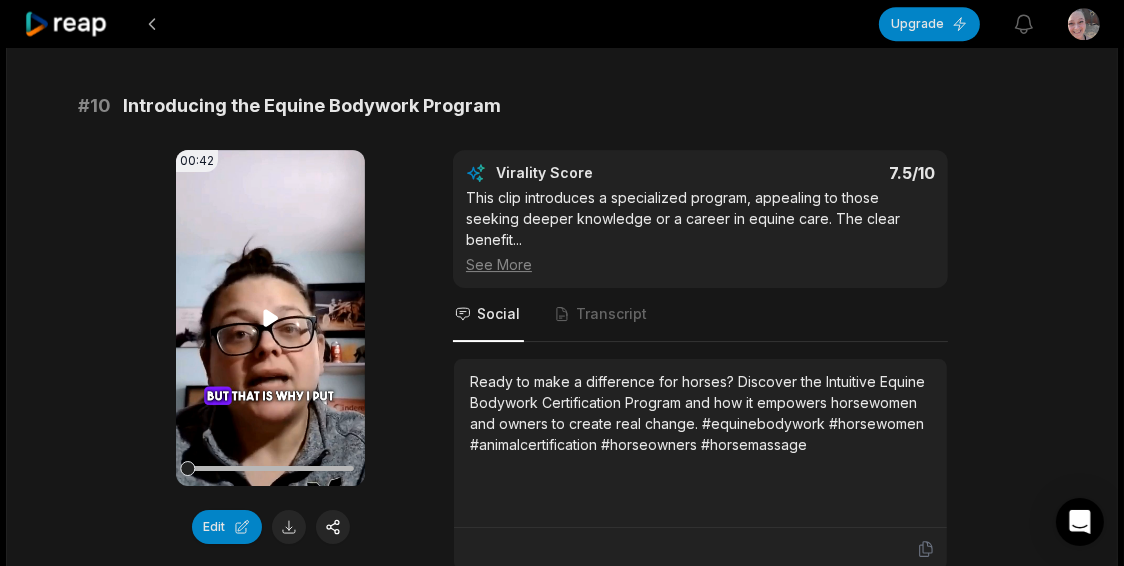click 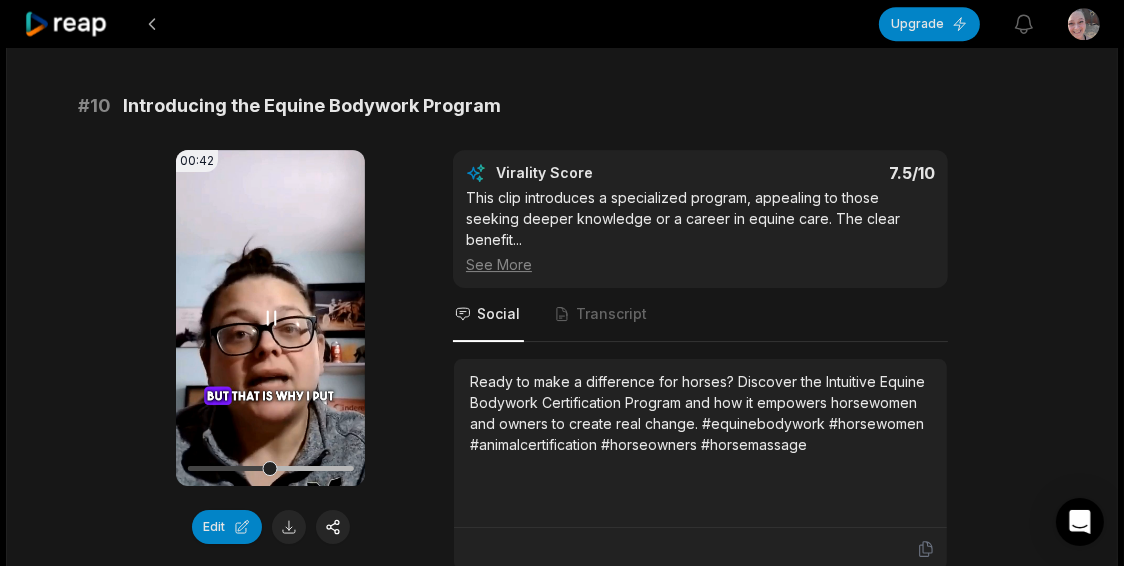 click 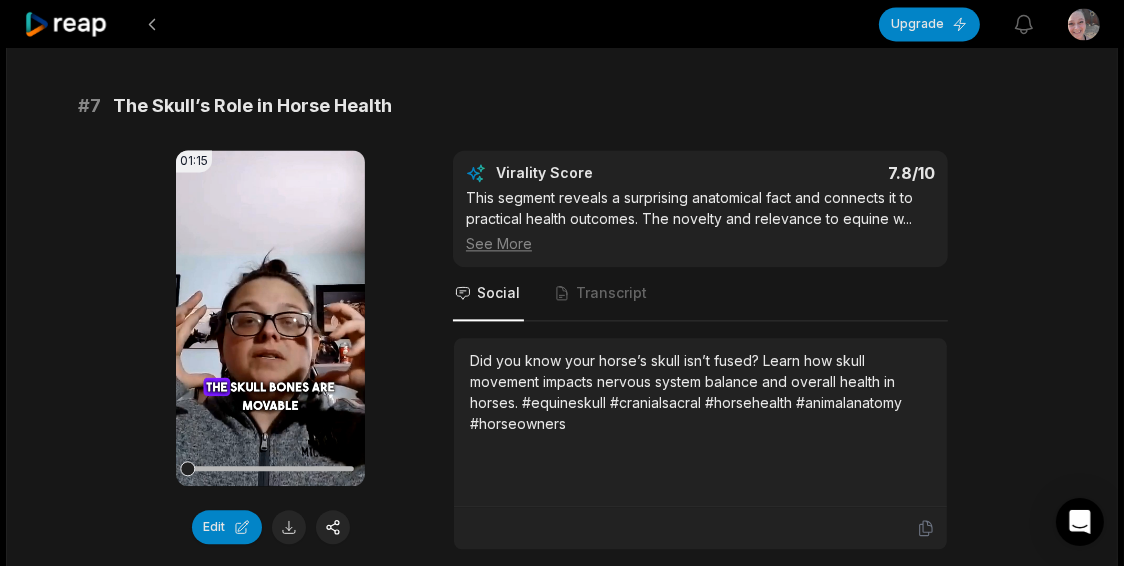 scroll, scrollTop: 3672, scrollLeft: 0, axis: vertical 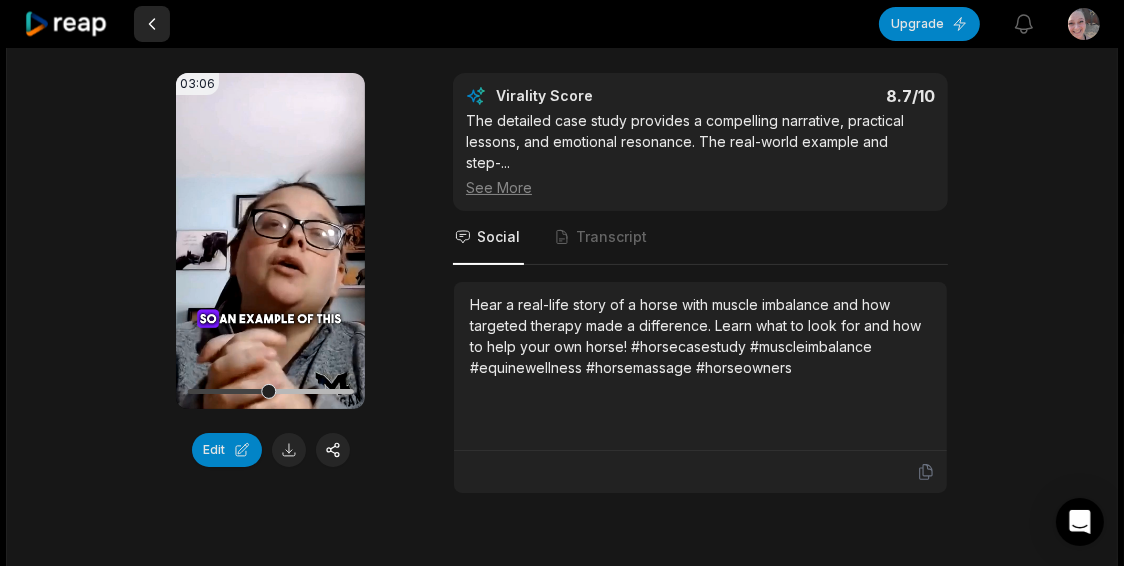 click at bounding box center [152, 24] 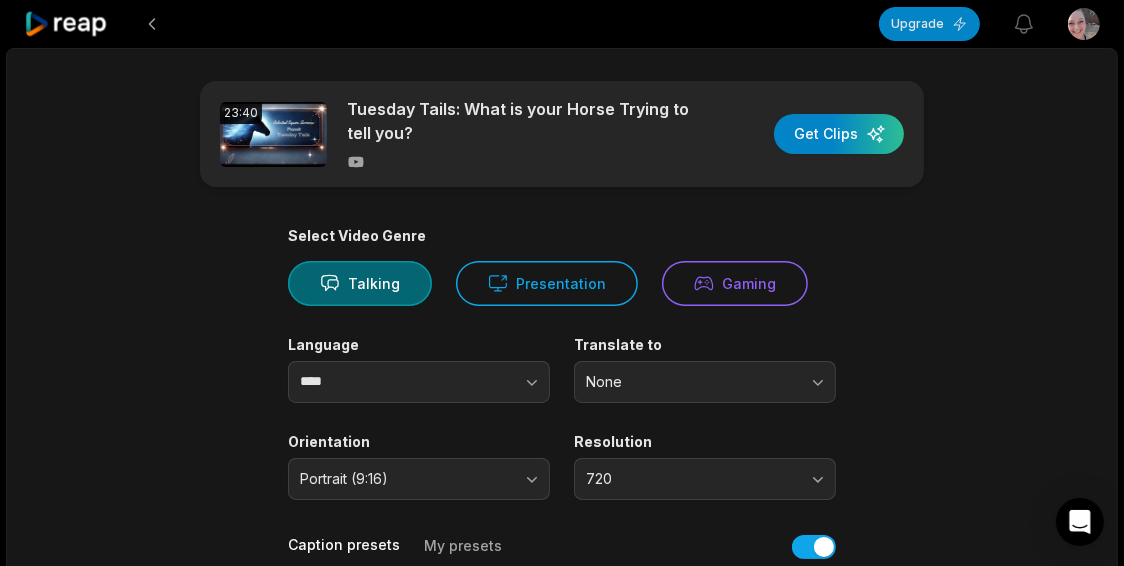 click at bounding box center [152, 24] 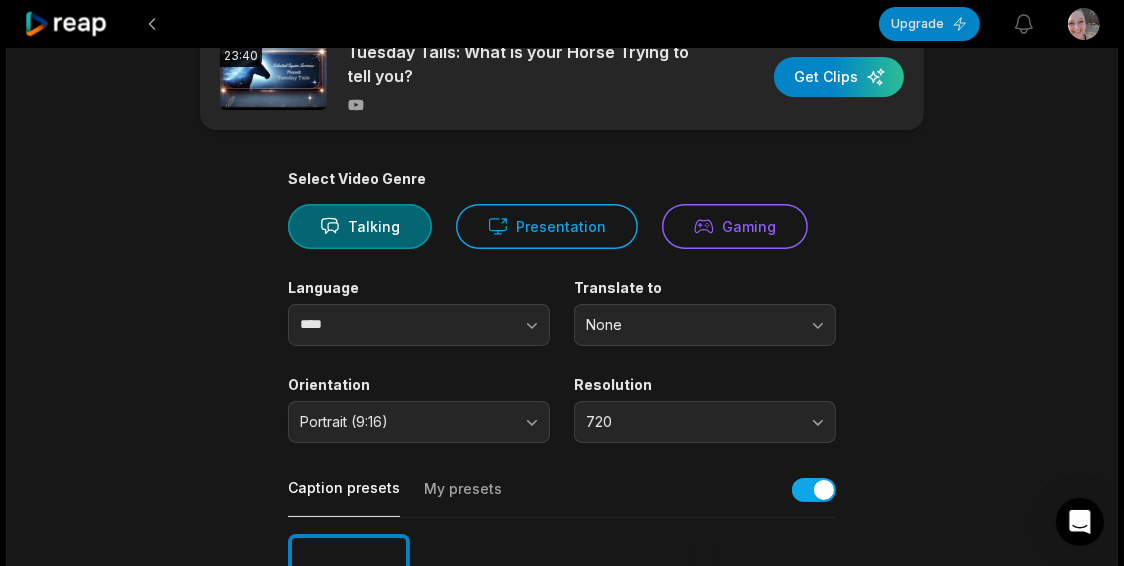 click 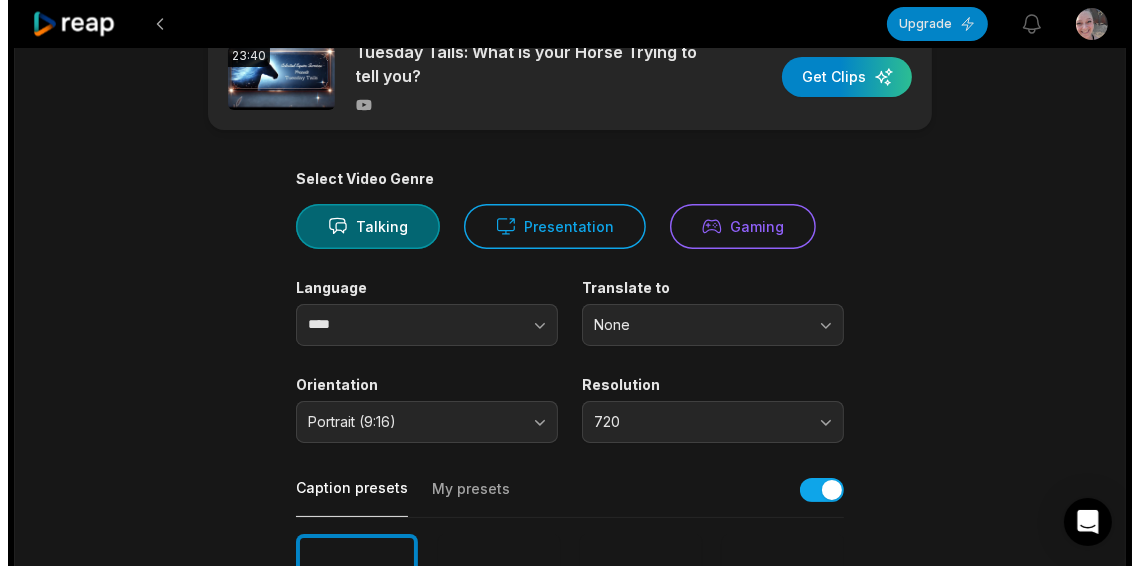scroll, scrollTop: 0, scrollLeft: 0, axis: both 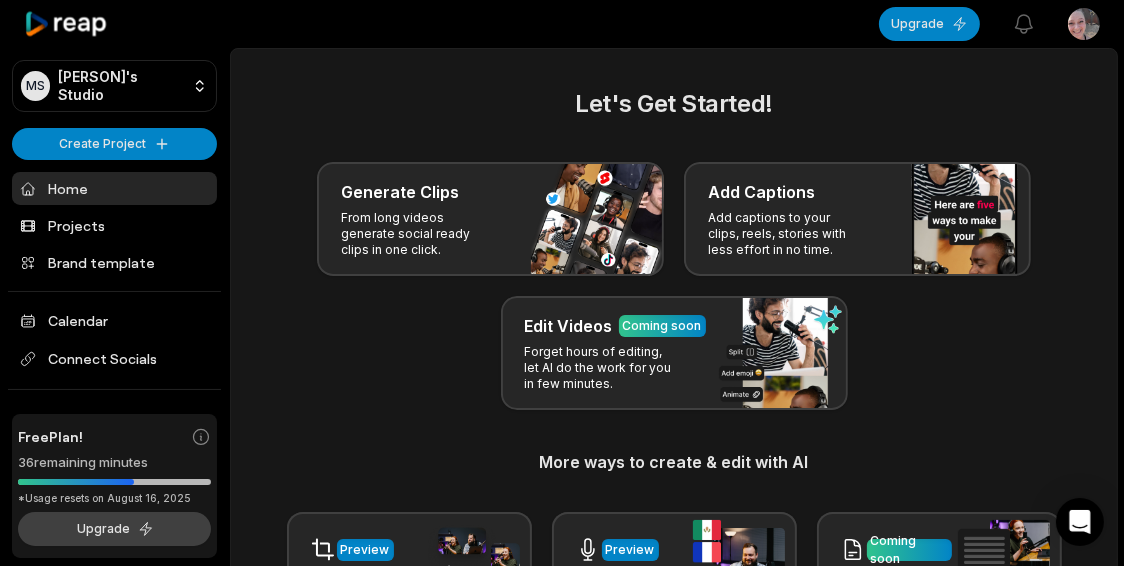 click on "Upgrade" at bounding box center (114, 529) 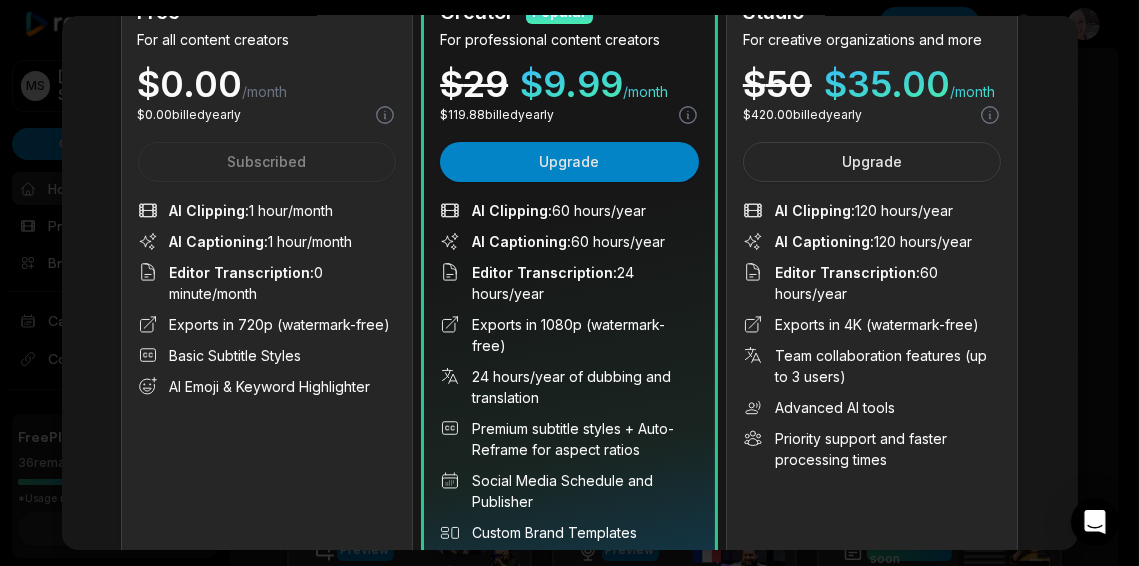 scroll, scrollTop: 167, scrollLeft: 0, axis: vertical 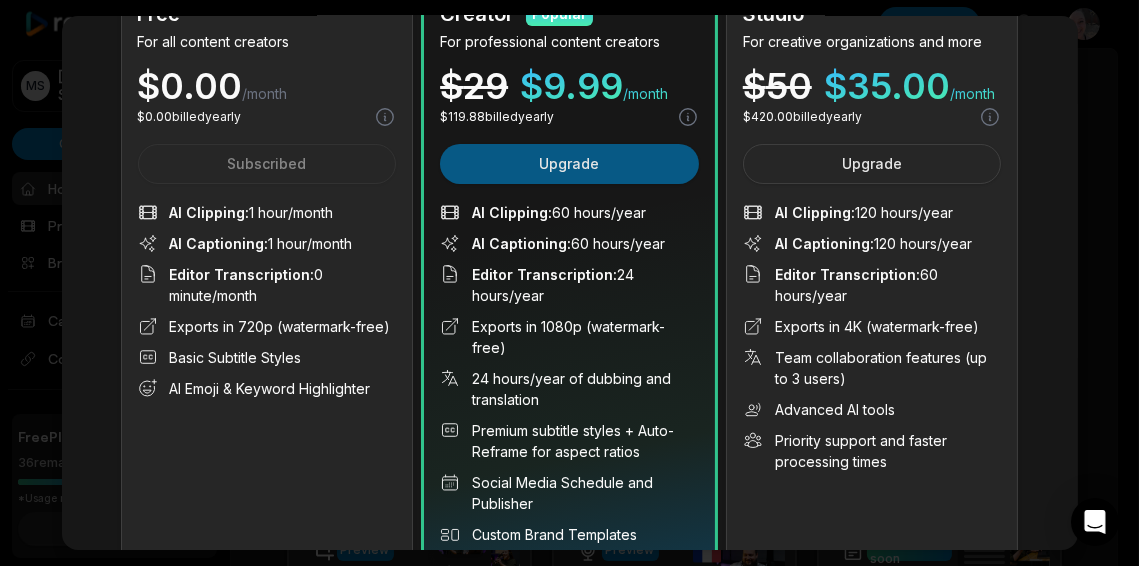 click on "Upgrade" at bounding box center [569, 164] 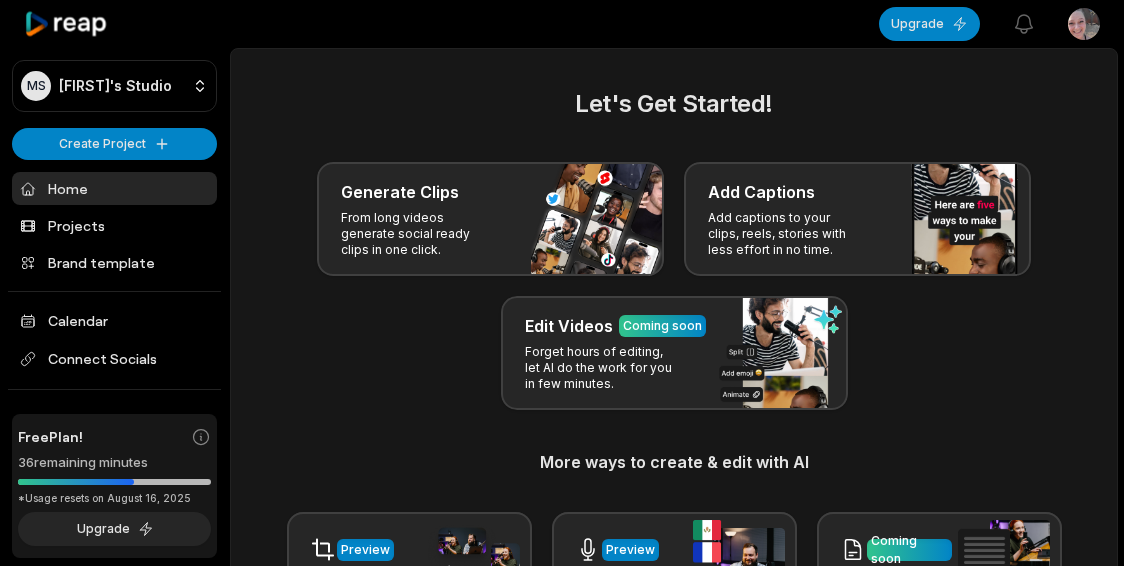 scroll, scrollTop: 0, scrollLeft: 0, axis: both 